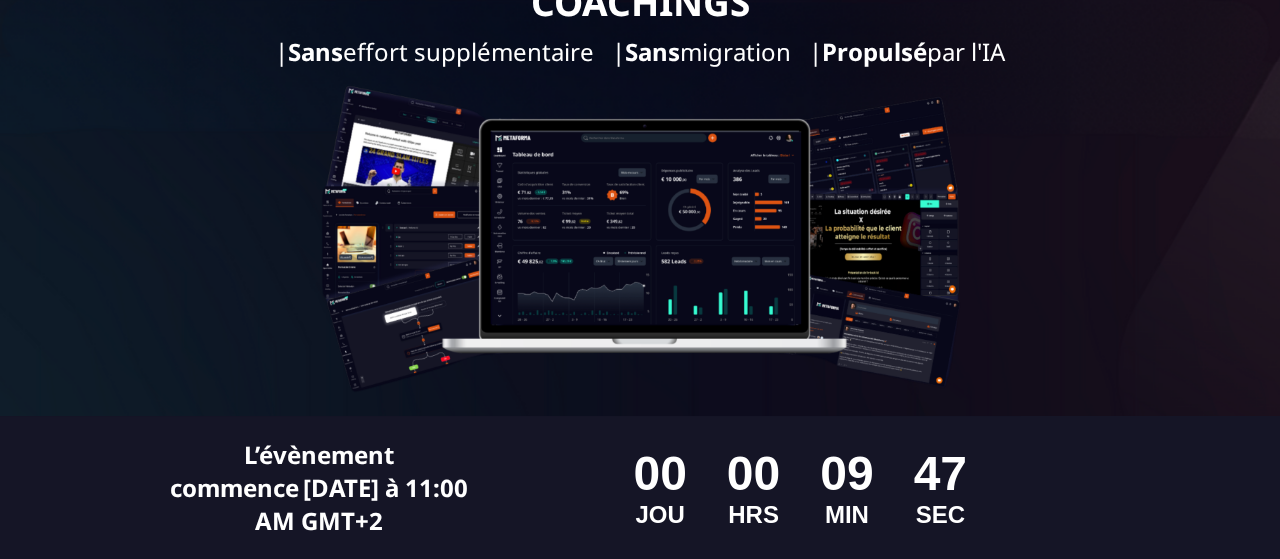 scroll, scrollTop: 0, scrollLeft: 0, axis: both 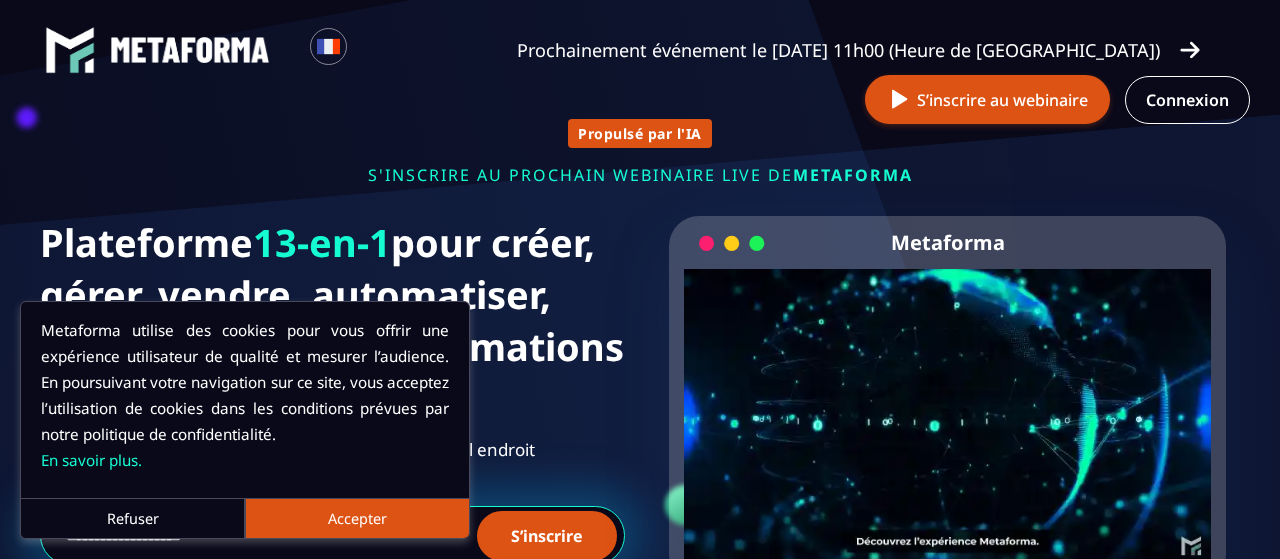 click at bounding box center (1190, 50) 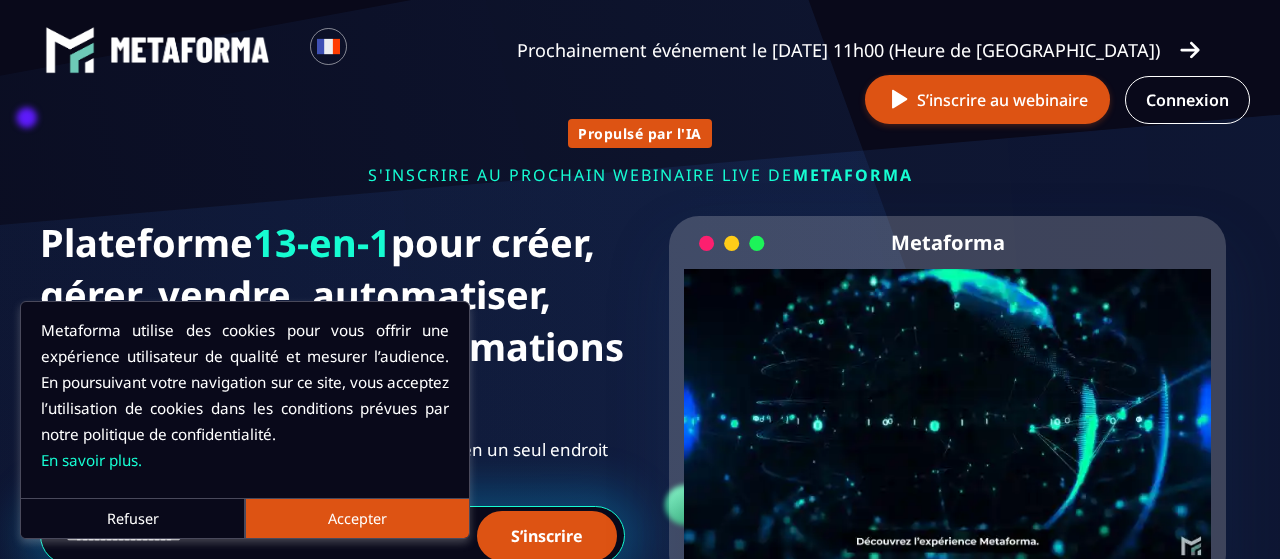 click on "Accepter" at bounding box center (357, 518) 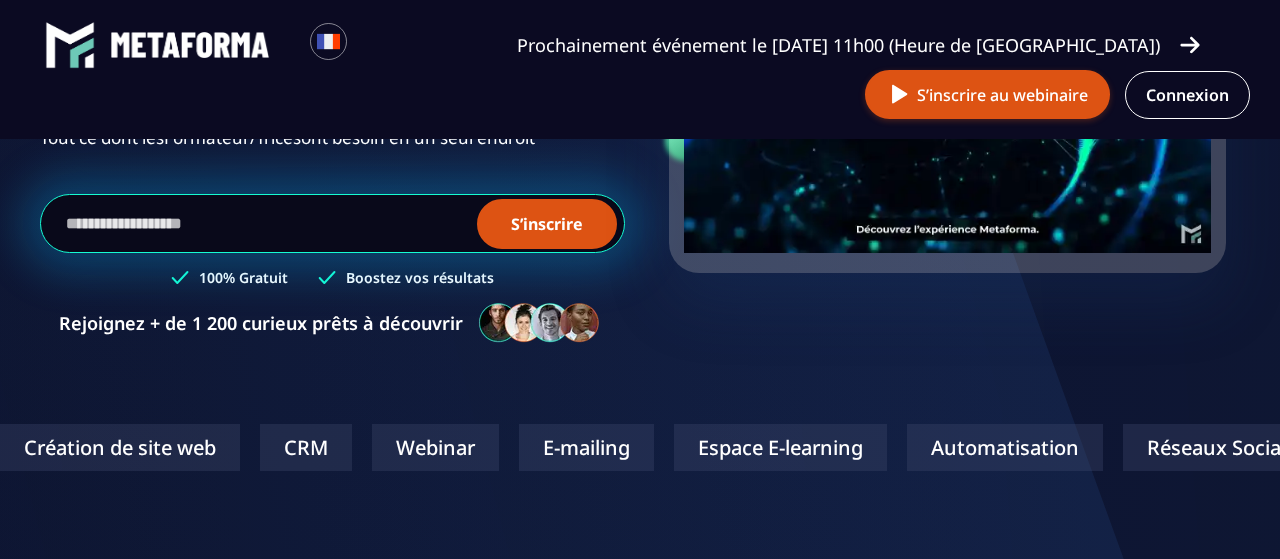 scroll, scrollTop: 0, scrollLeft: 0, axis: both 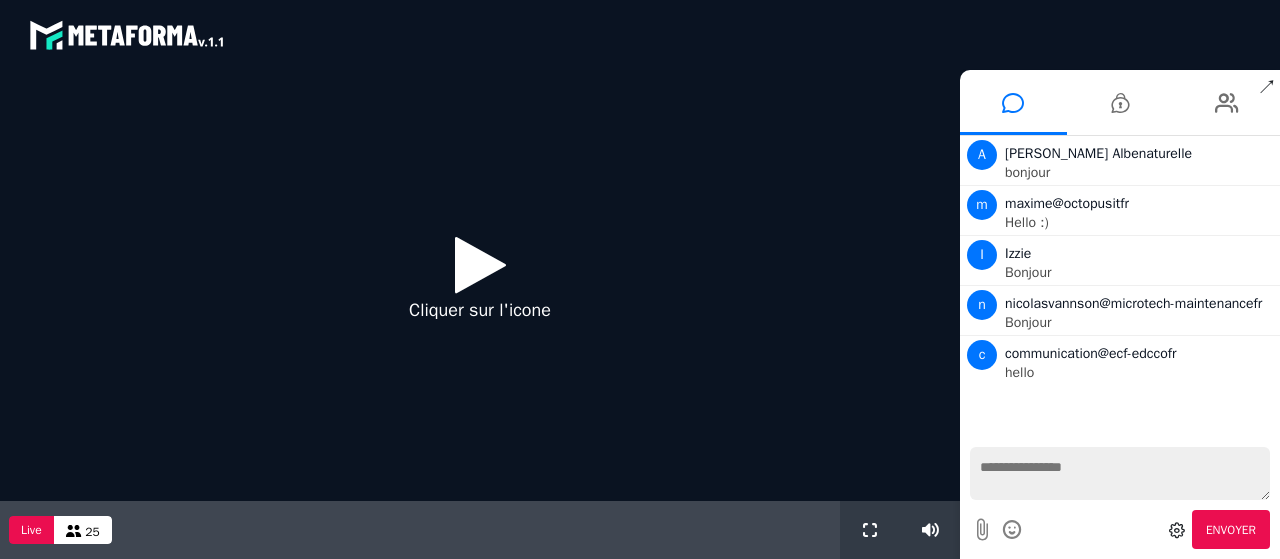 click at bounding box center [480, 264] 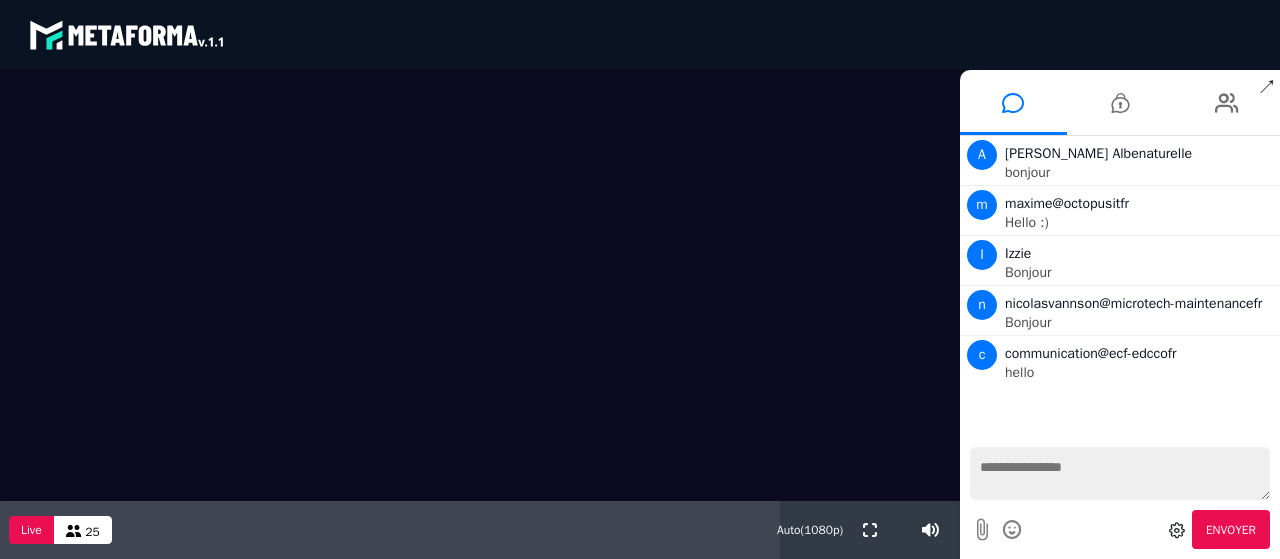 click at bounding box center (1120, 473) 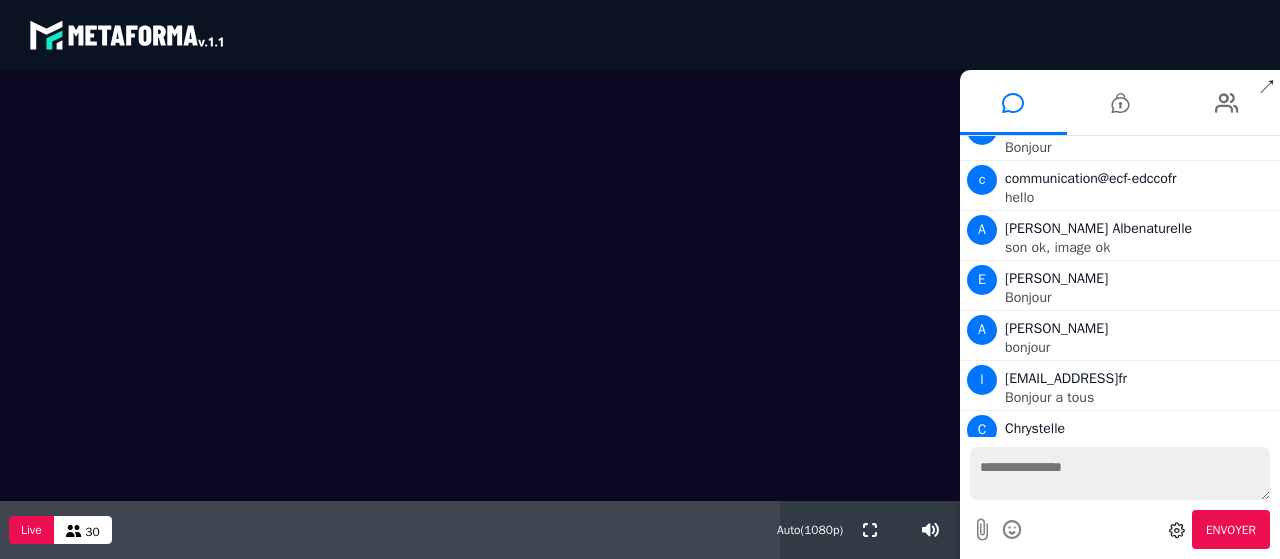 scroll, scrollTop: 224, scrollLeft: 0, axis: vertical 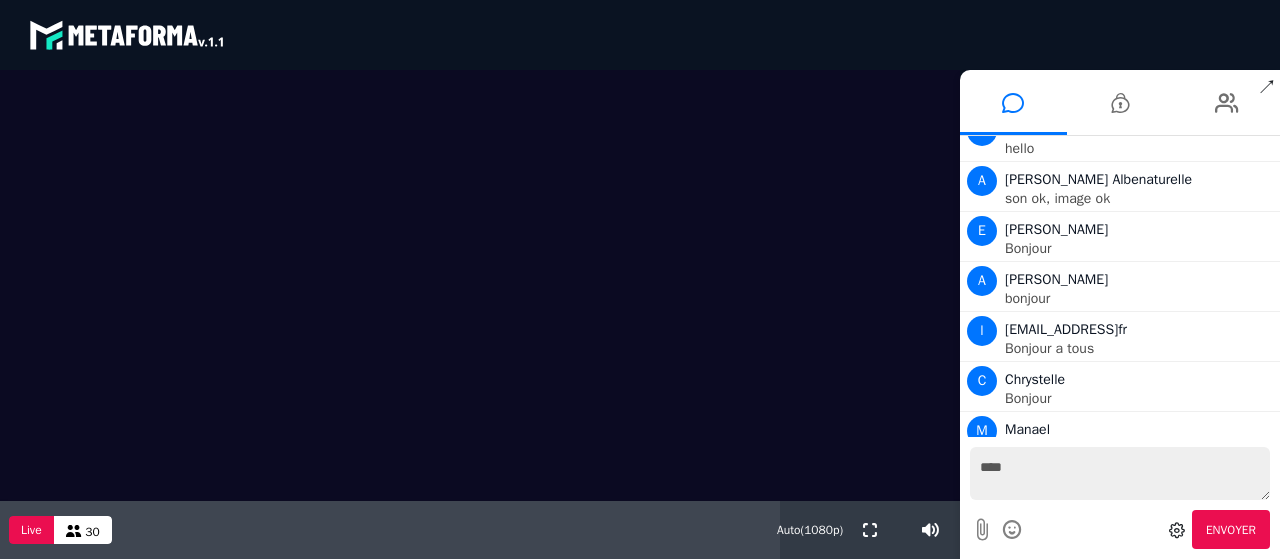 type on "*****" 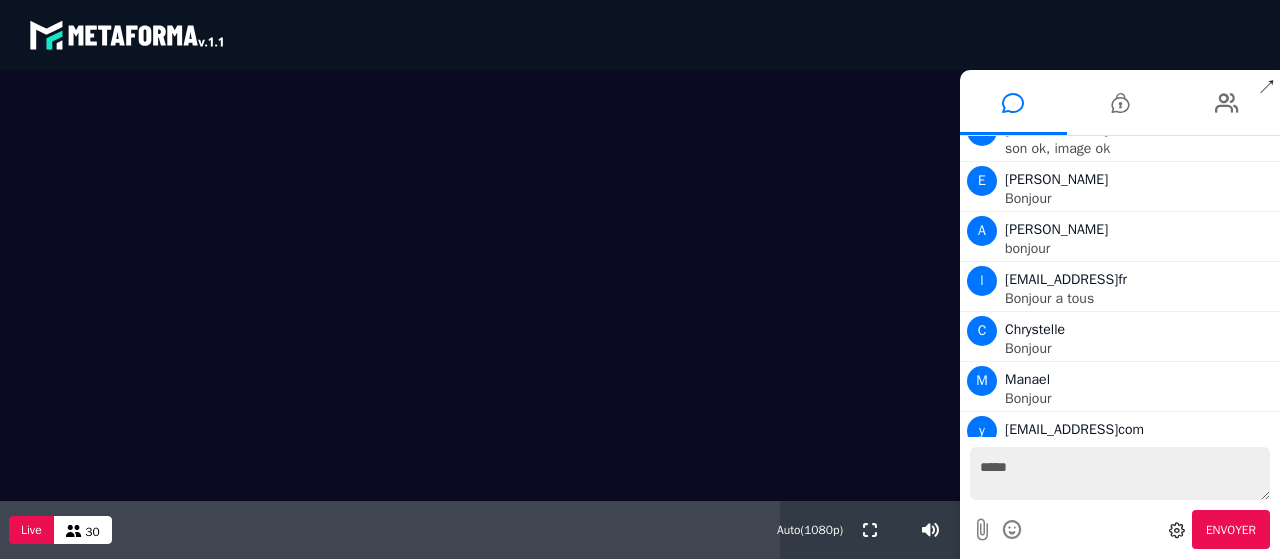 scroll, scrollTop: 323, scrollLeft: 0, axis: vertical 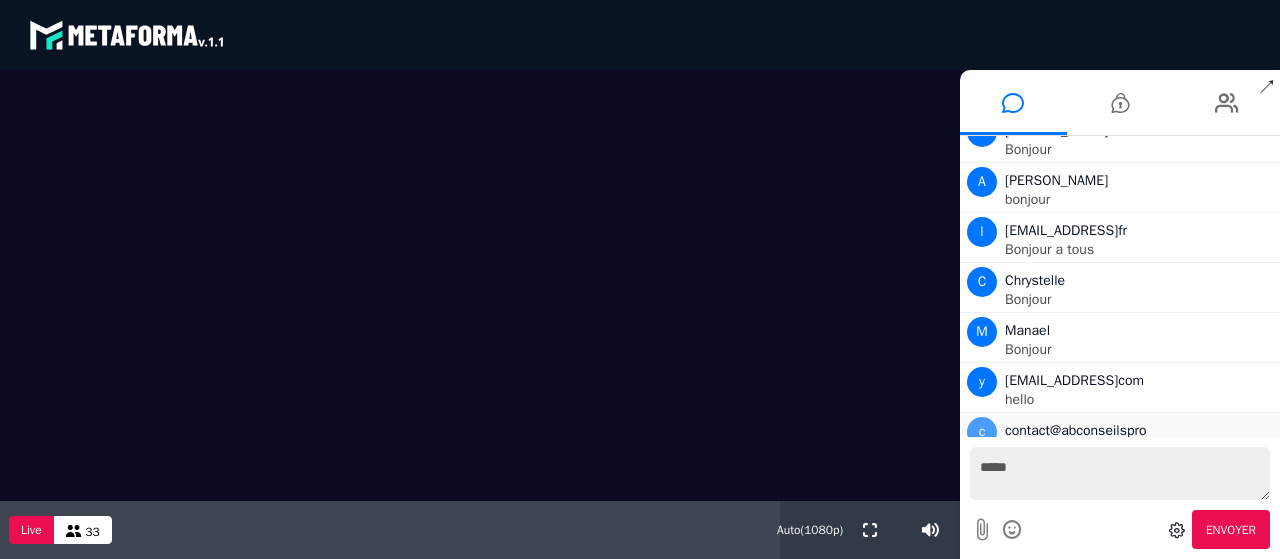 click on "c" at bounding box center (982, 432) 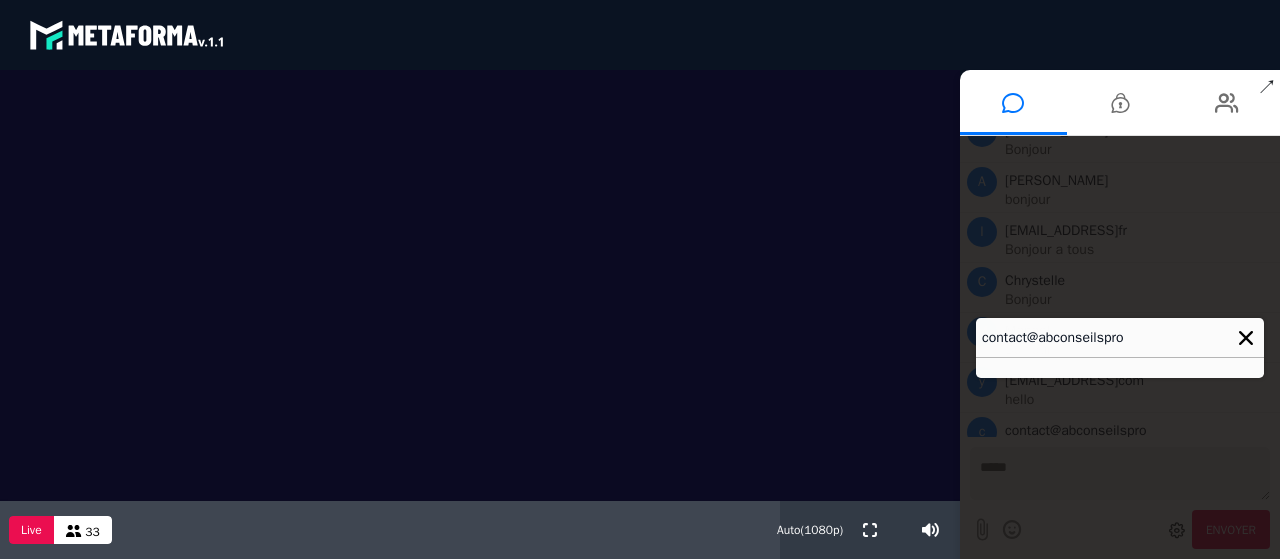scroll, scrollTop: 373, scrollLeft: 0, axis: vertical 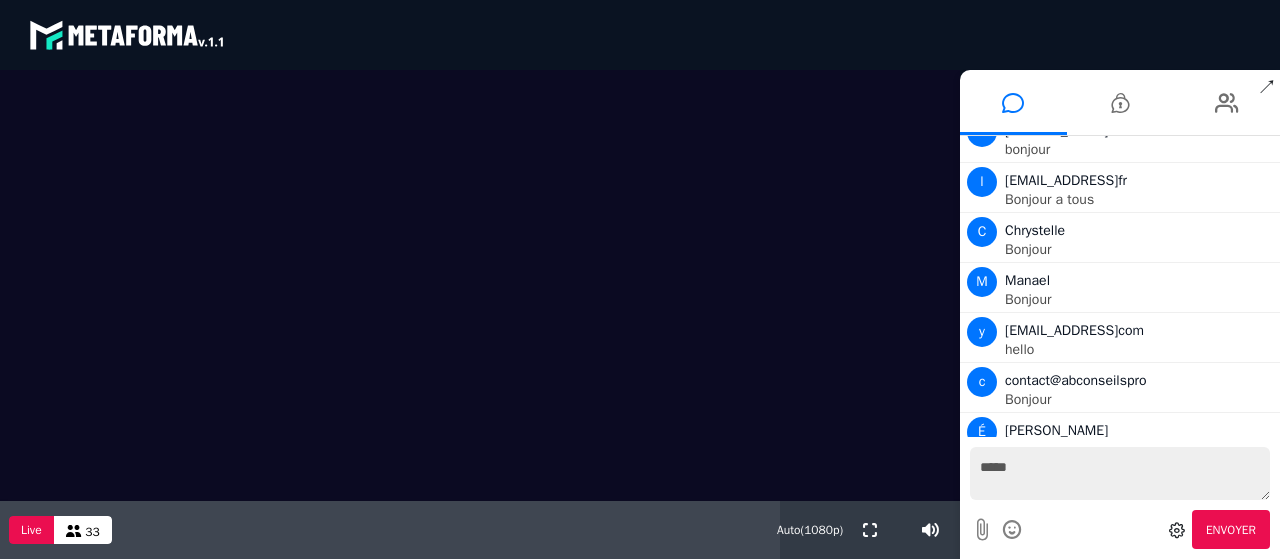 click on "blastream met_channel-b75402aa3198a961a33137d6ed46a688 fr en fr" at bounding box center (640, 35) 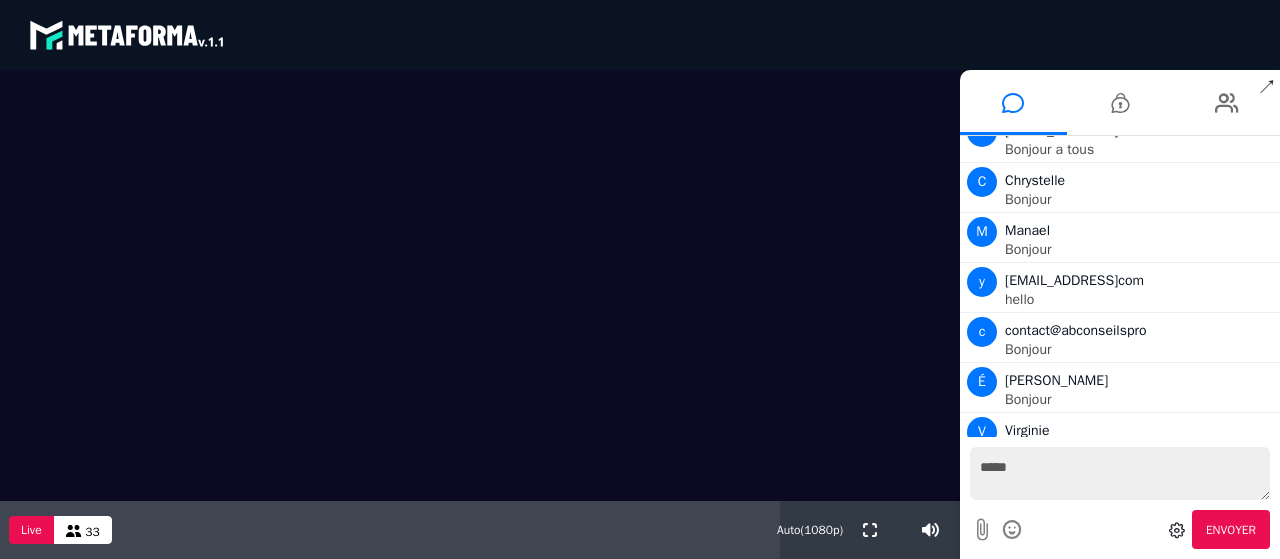 scroll, scrollTop: 473, scrollLeft: 0, axis: vertical 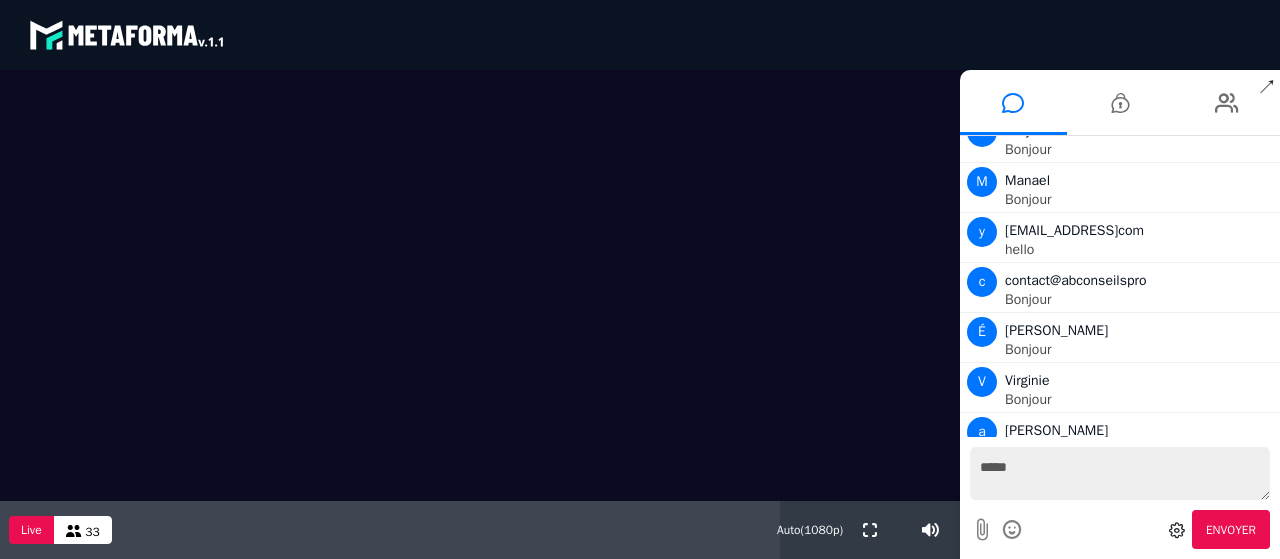 click at bounding box center [1177, 530] 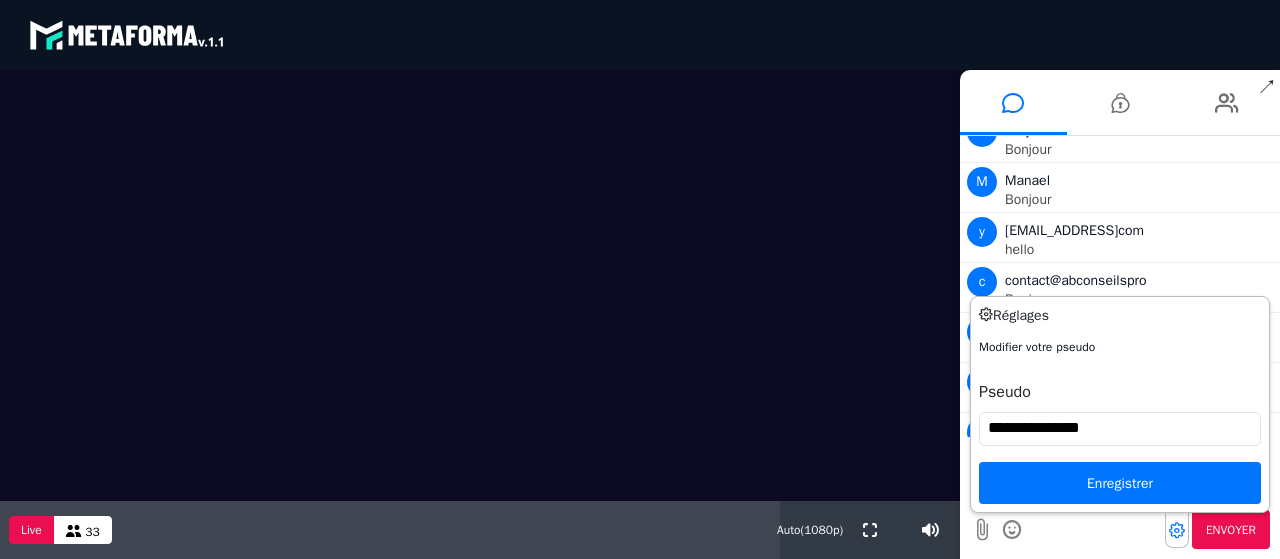 scroll, scrollTop: 522, scrollLeft: 0, axis: vertical 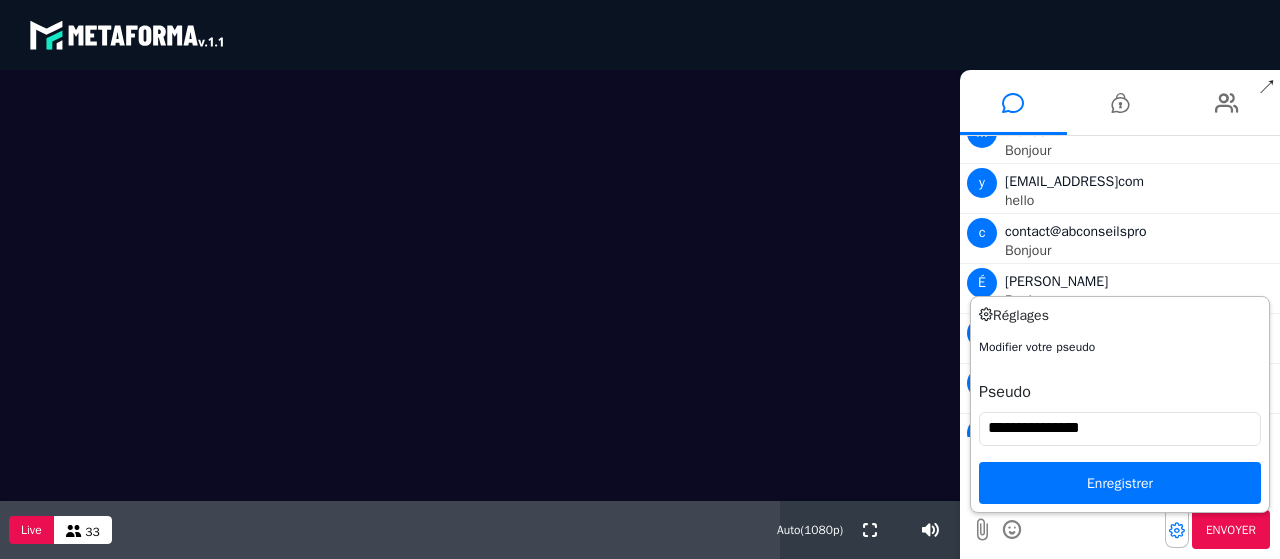 drag, startPoint x: 1157, startPoint y: 451, endPoint x: 985, endPoint y: 449, distance: 172.01163 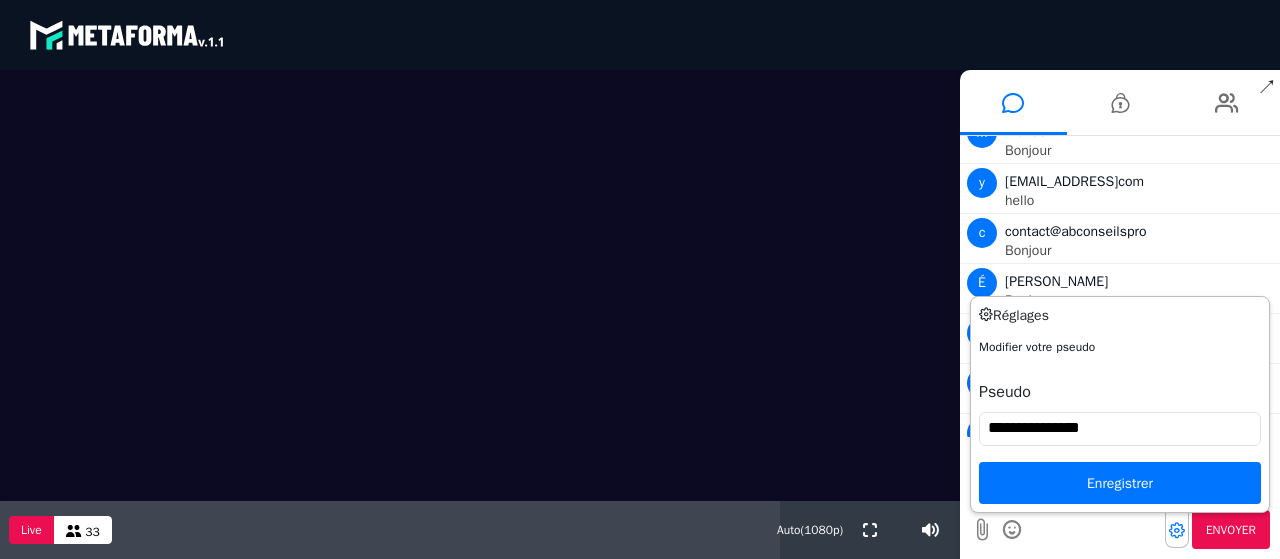 click on "**********" at bounding box center (1120, 429) 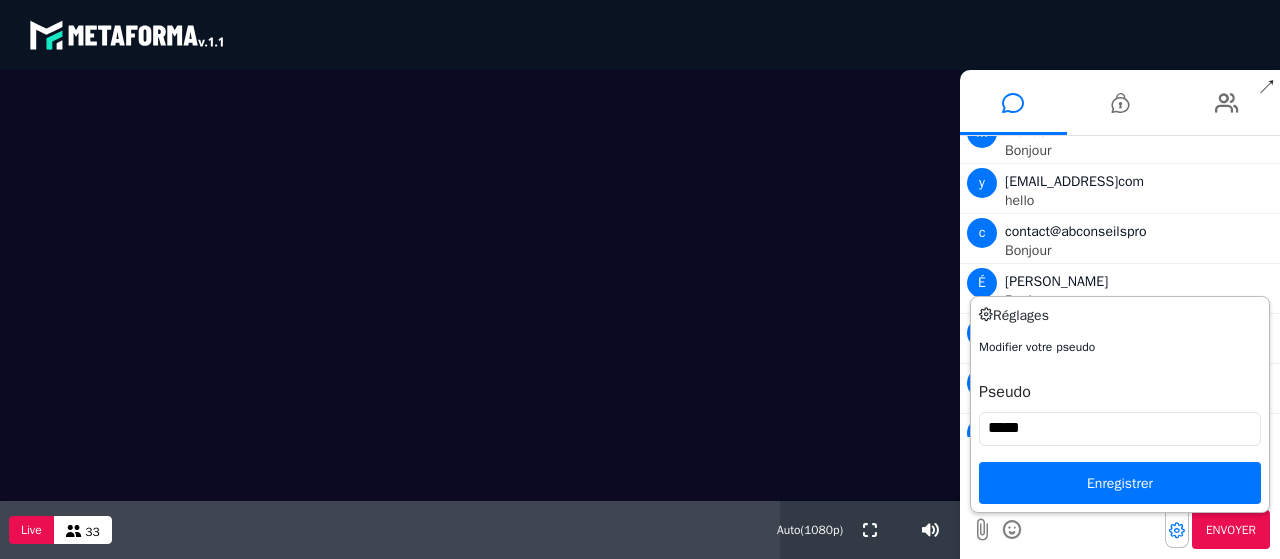 scroll, scrollTop: 572, scrollLeft: 0, axis: vertical 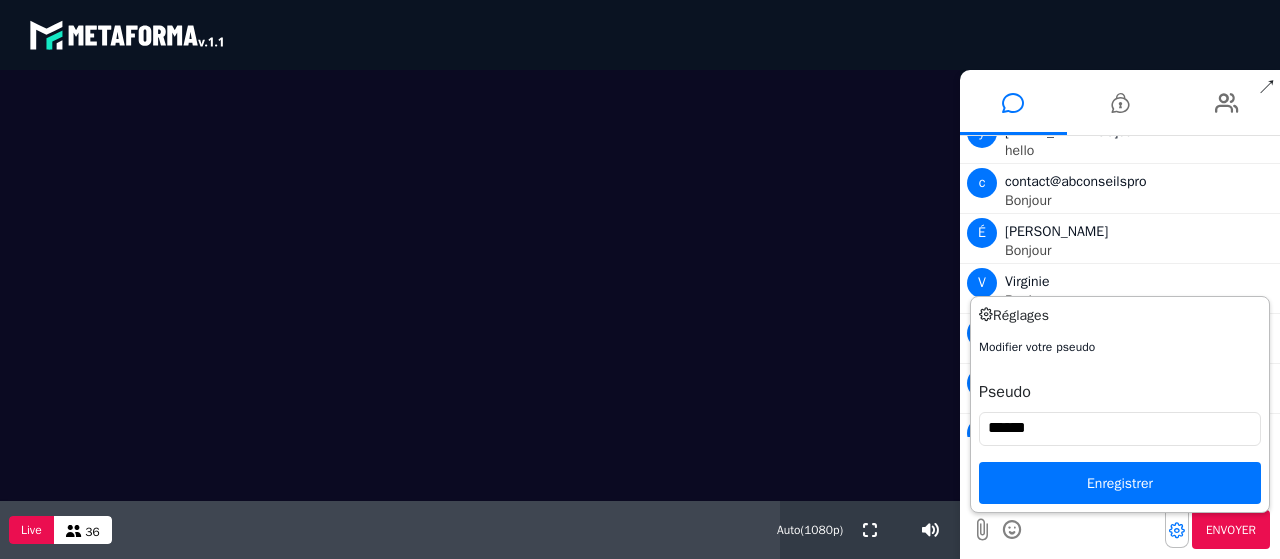 type on "******" 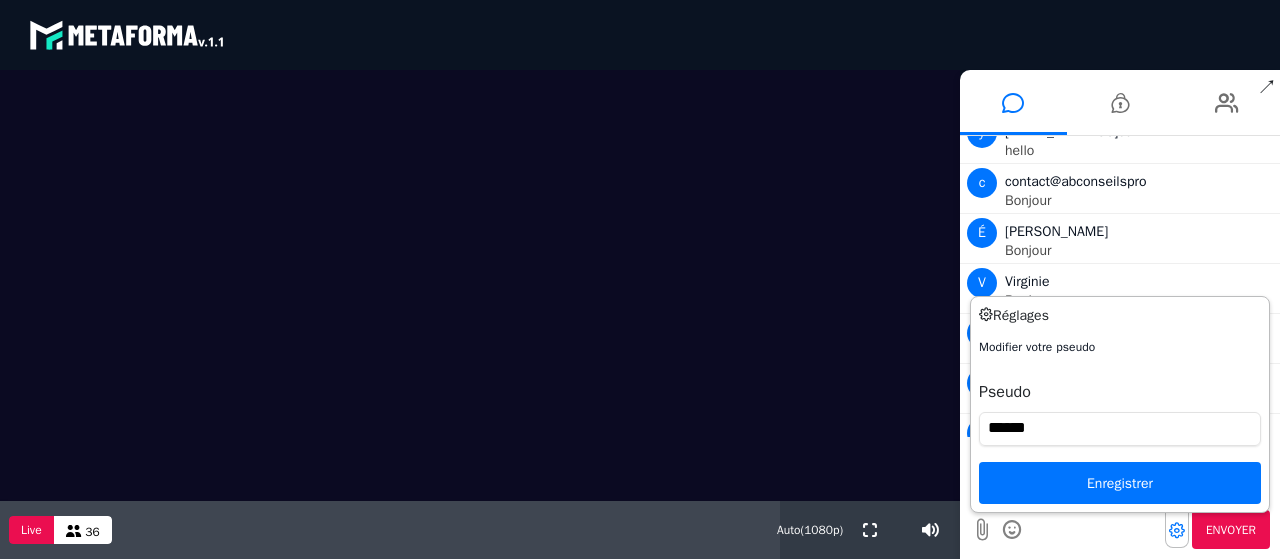 click on "Enregistrer" at bounding box center (1120, 483) 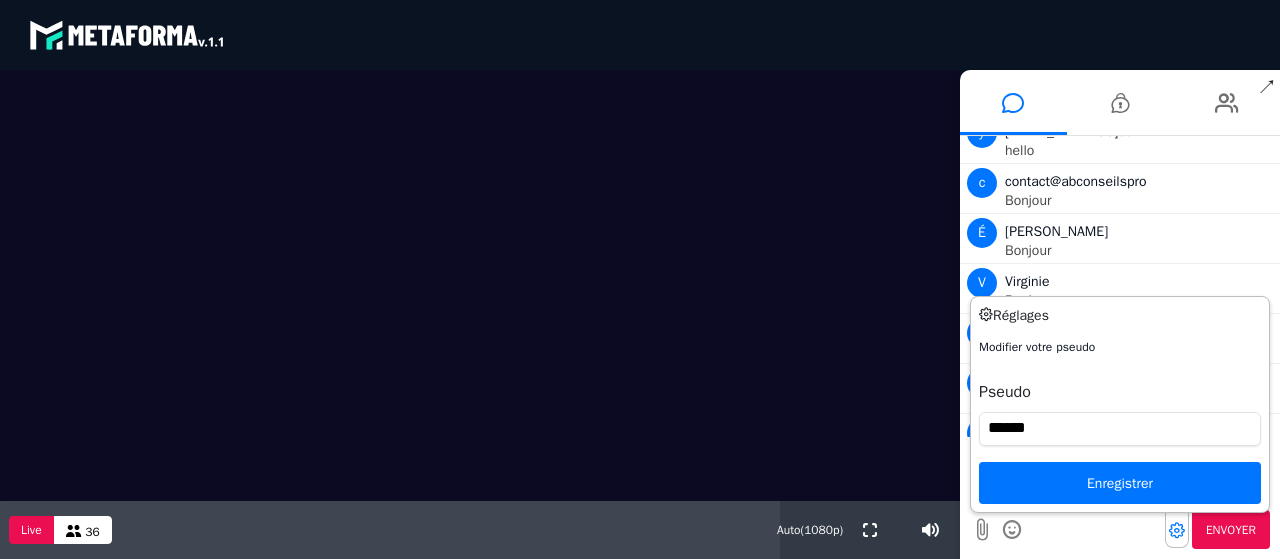 click on "Enregistrer" at bounding box center (1120, 483) 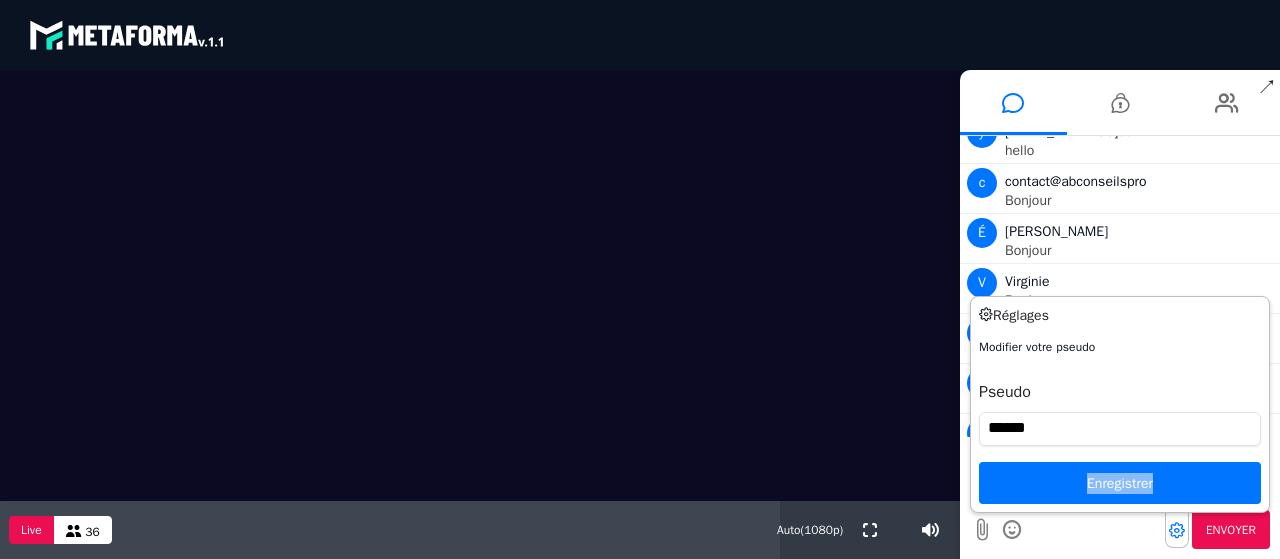 click on "Enregistrer" at bounding box center [1120, 483] 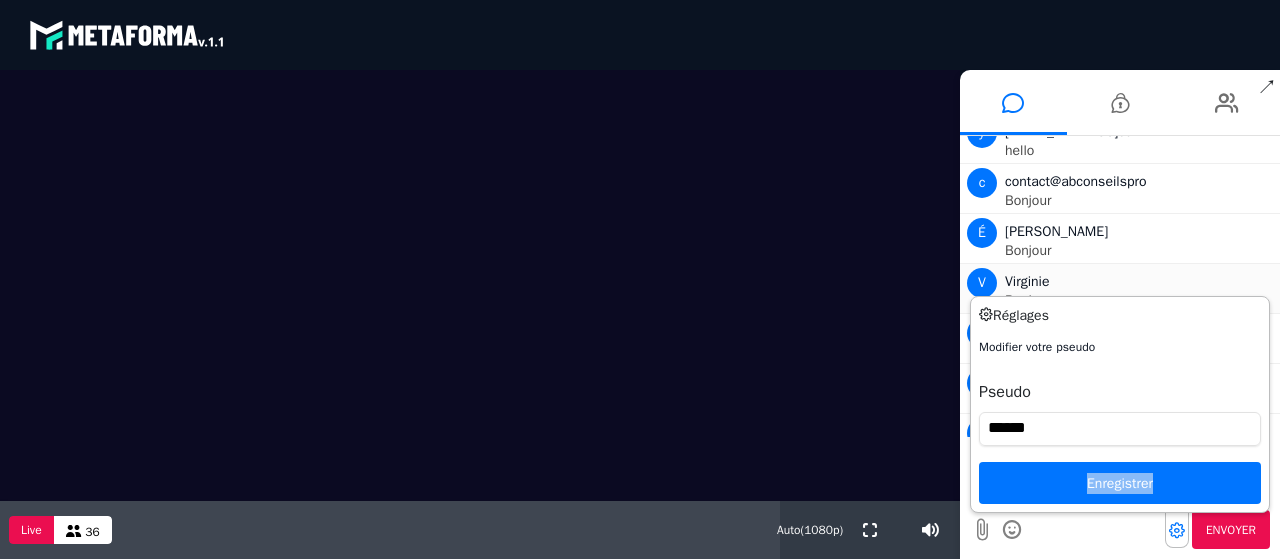 scroll, scrollTop: 621, scrollLeft: 0, axis: vertical 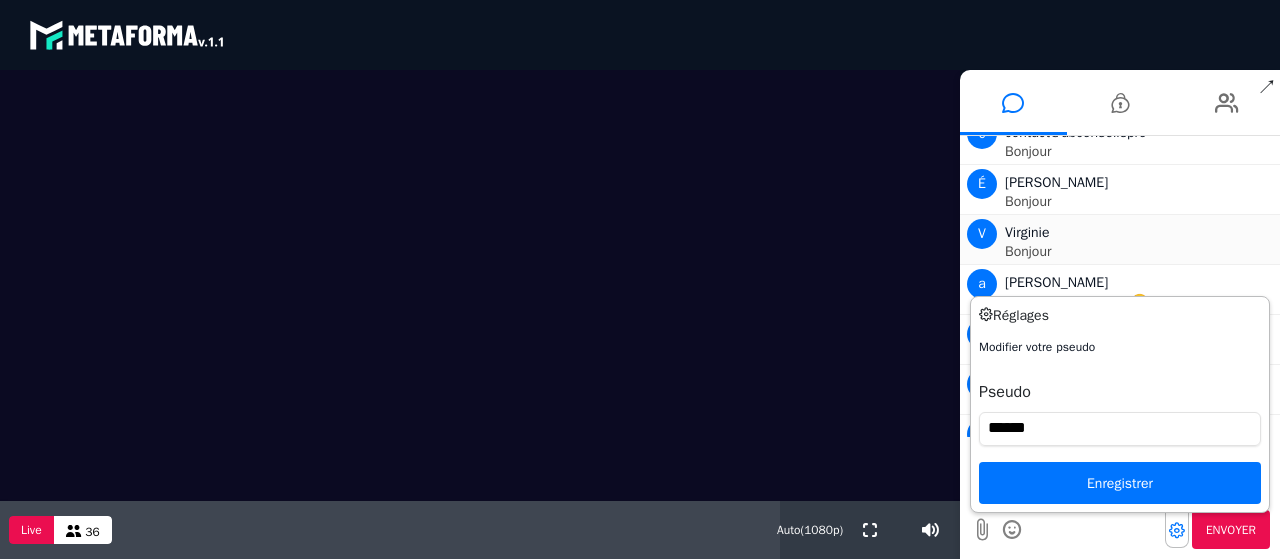 click on "Bonjour" at bounding box center (1140, 252) 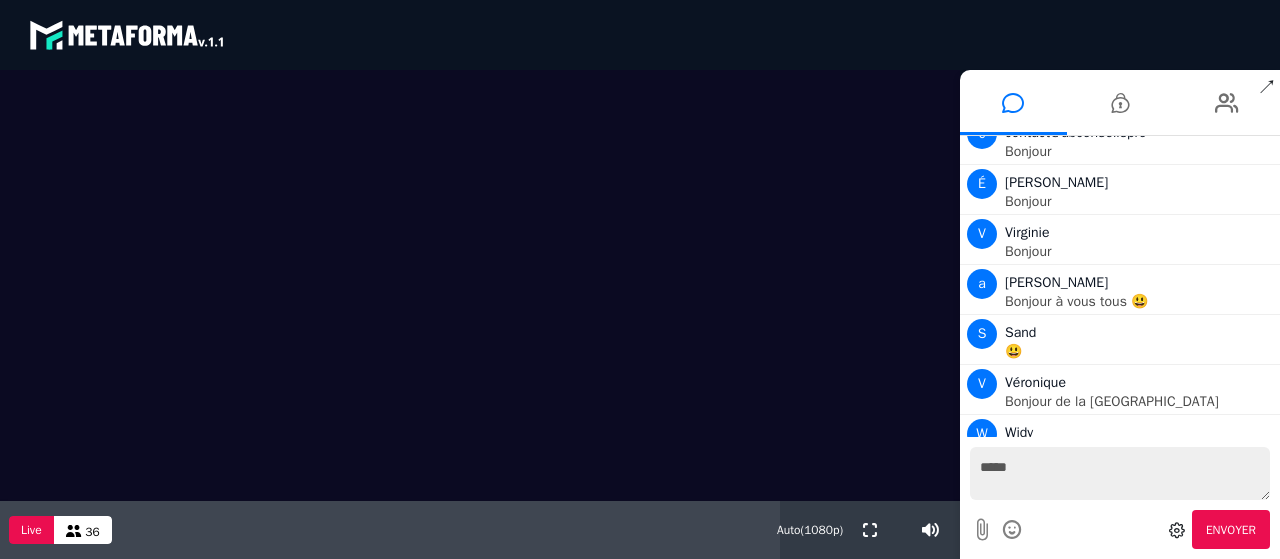 click on "*****" at bounding box center (1120, 473) 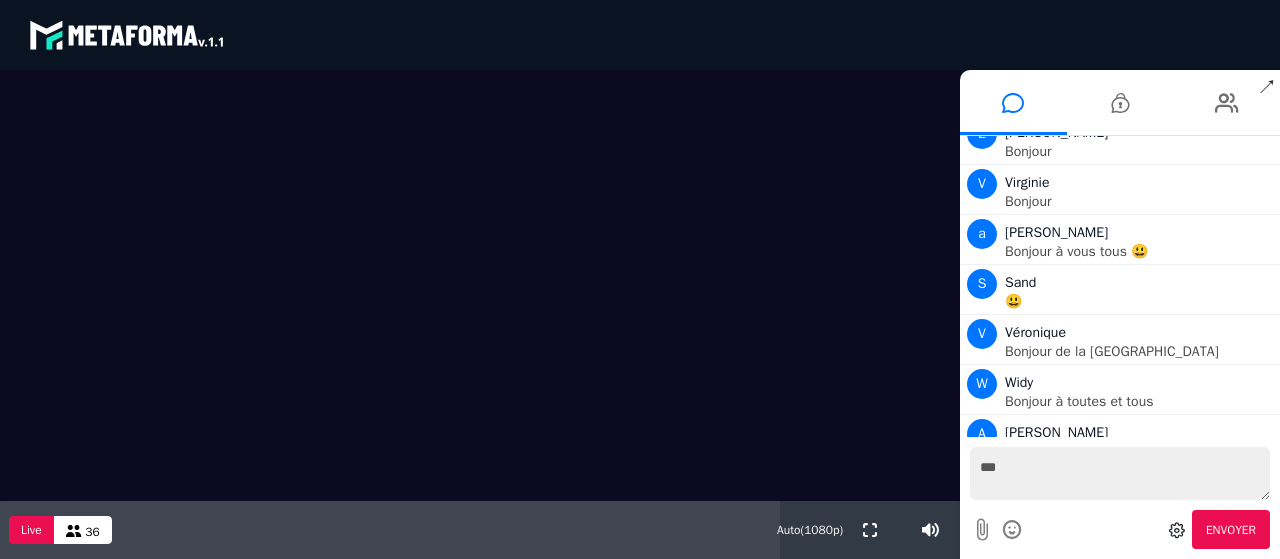 type on "***" 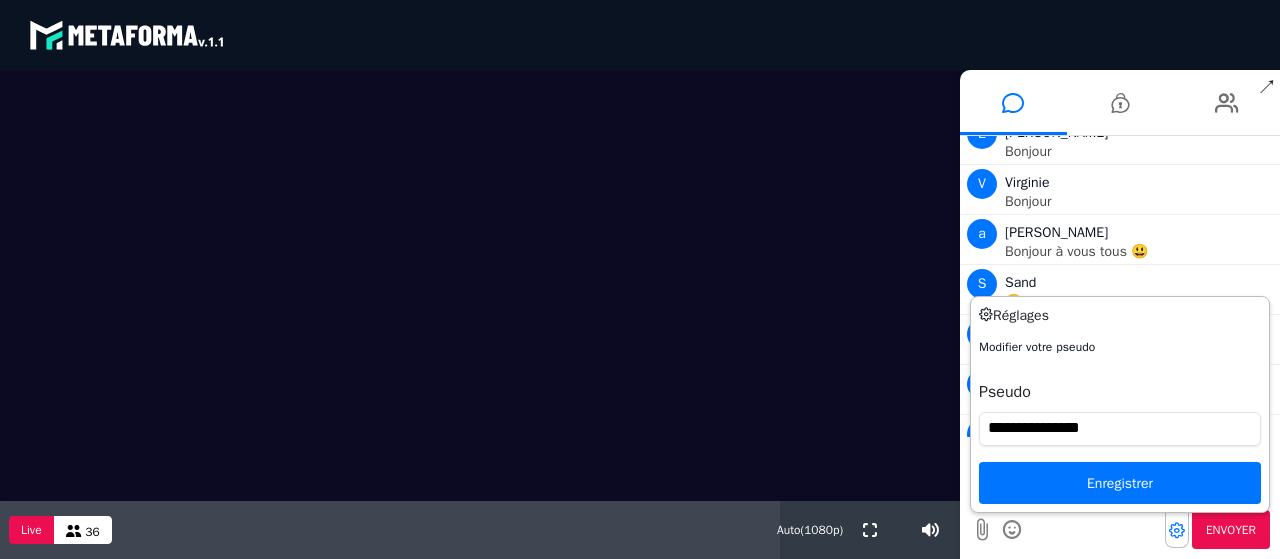 scroll, scrollTop: 721, scrollLeft: 0, axis: vertical 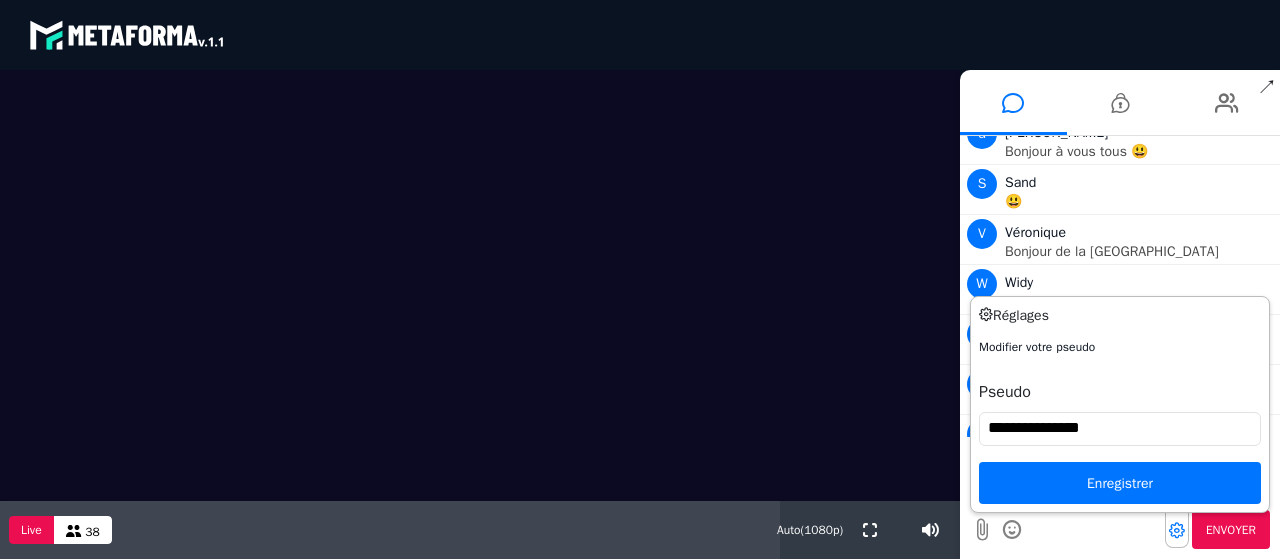 drag, startPoint x: 1135, startPoint y: 452, endPoint x: 975, endPoint y: 452, distance: 160 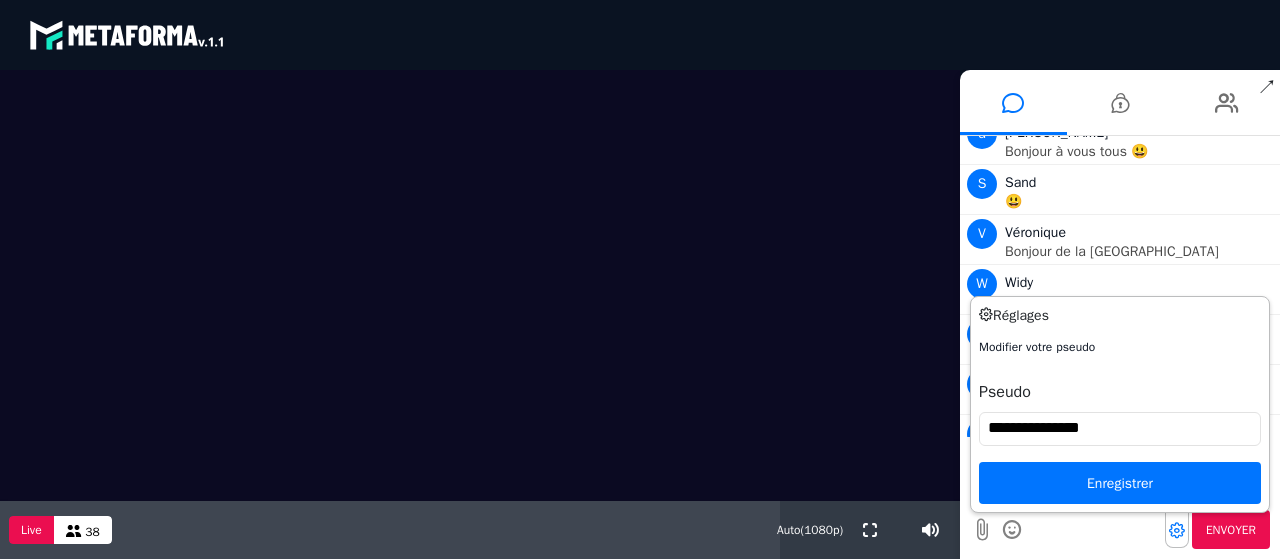 click on "**********" at bounding box center [1120, 429] 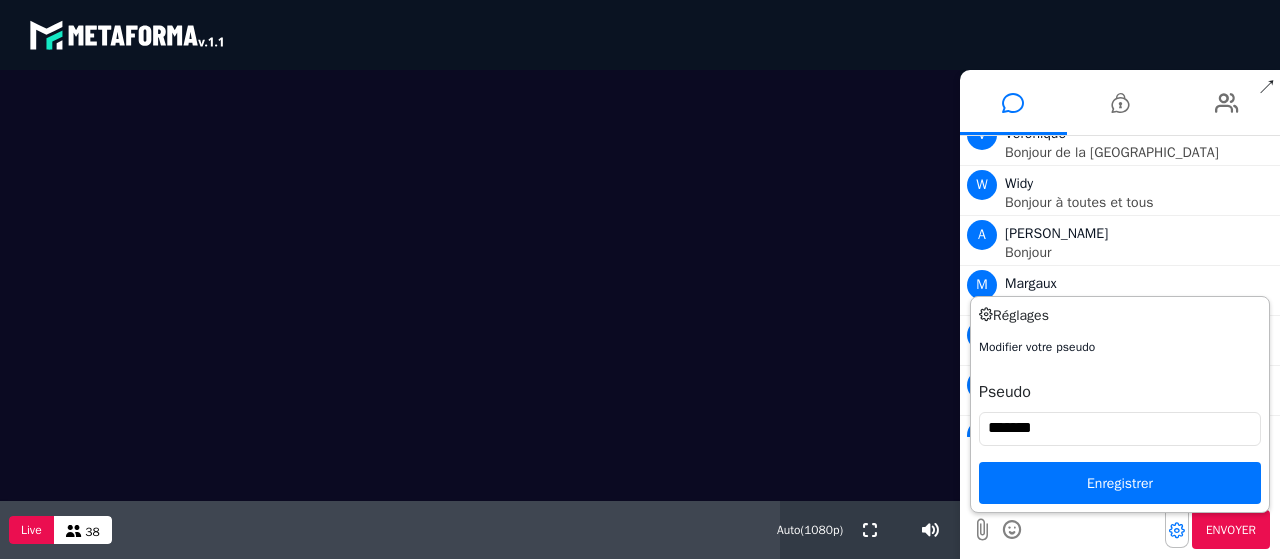 scroll, scrollTop: 919, scrollLeft: 0, axis: vertical 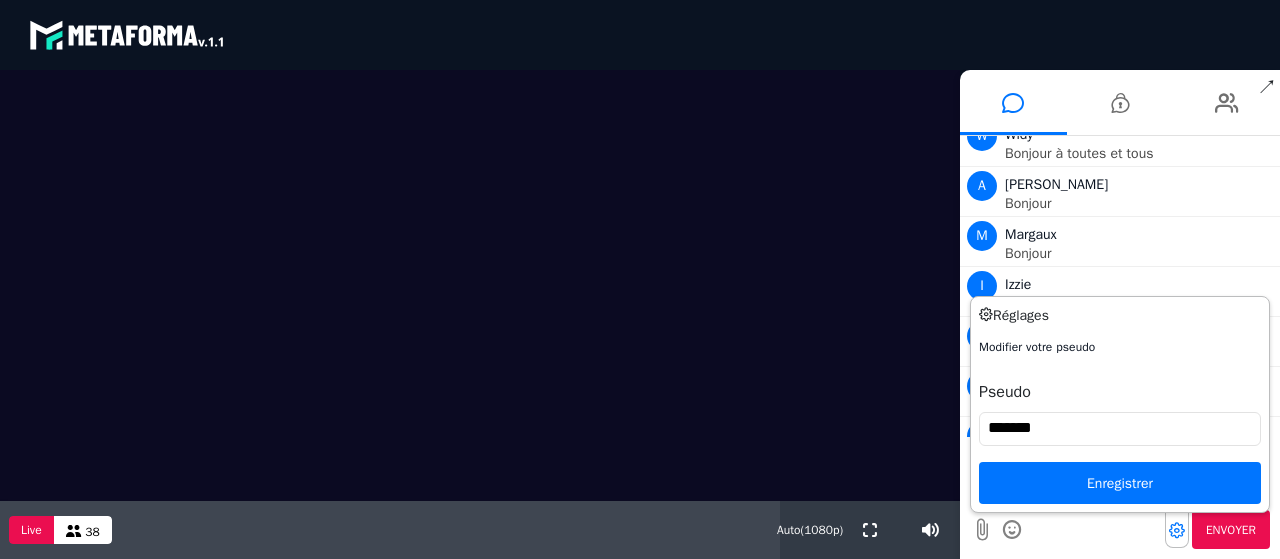 drag, startPoint x: 1009, startPoint y: 451, endPoint x: 1026, endPoint y: 503, distance: 54.708317 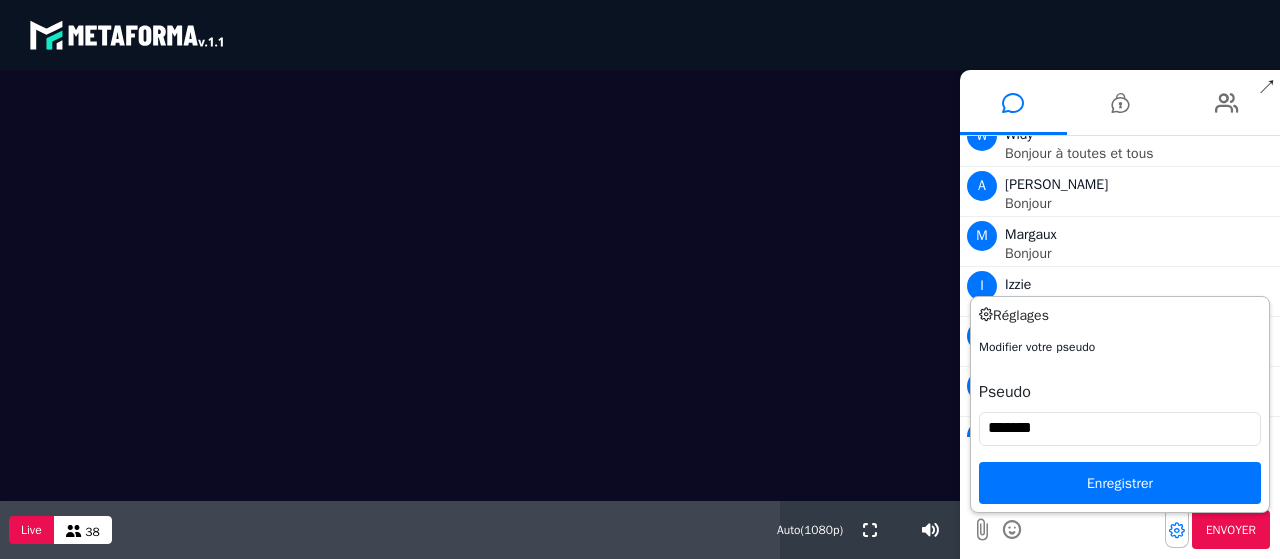 click on "*******" at bounding box center [1120, 429] 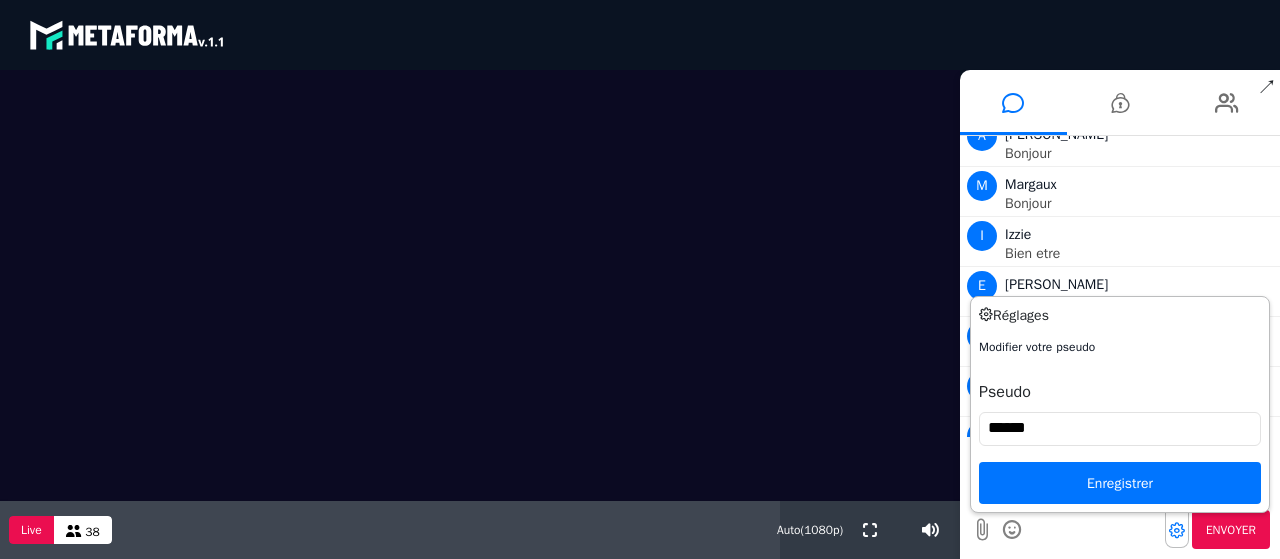 scroll, scrollTop: 1019, scrollLeft: 0, axis: vertical 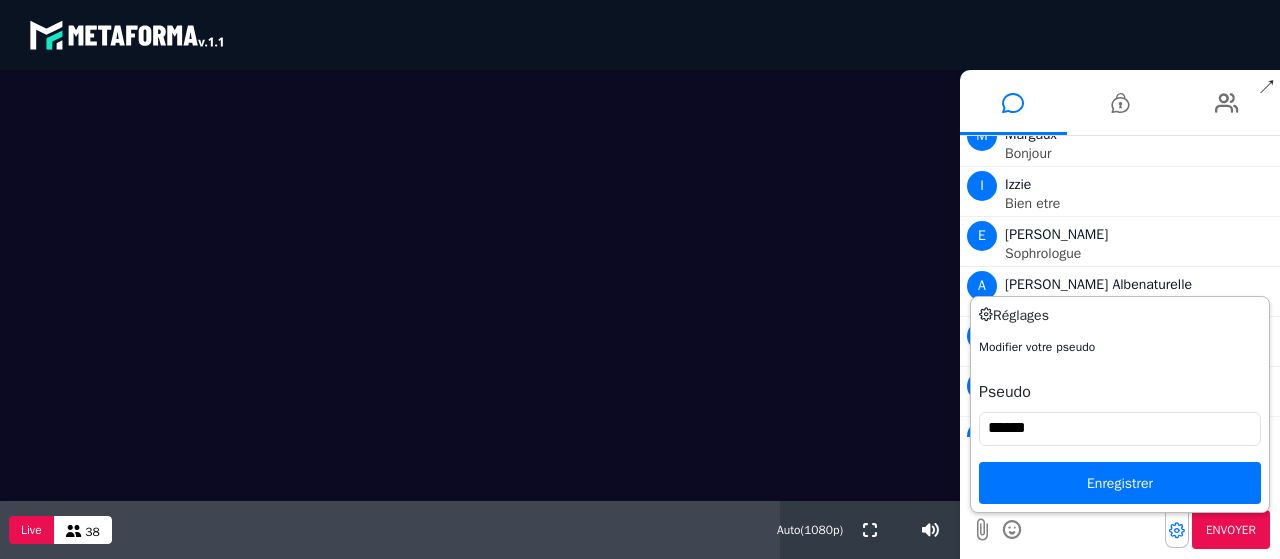type on "******" 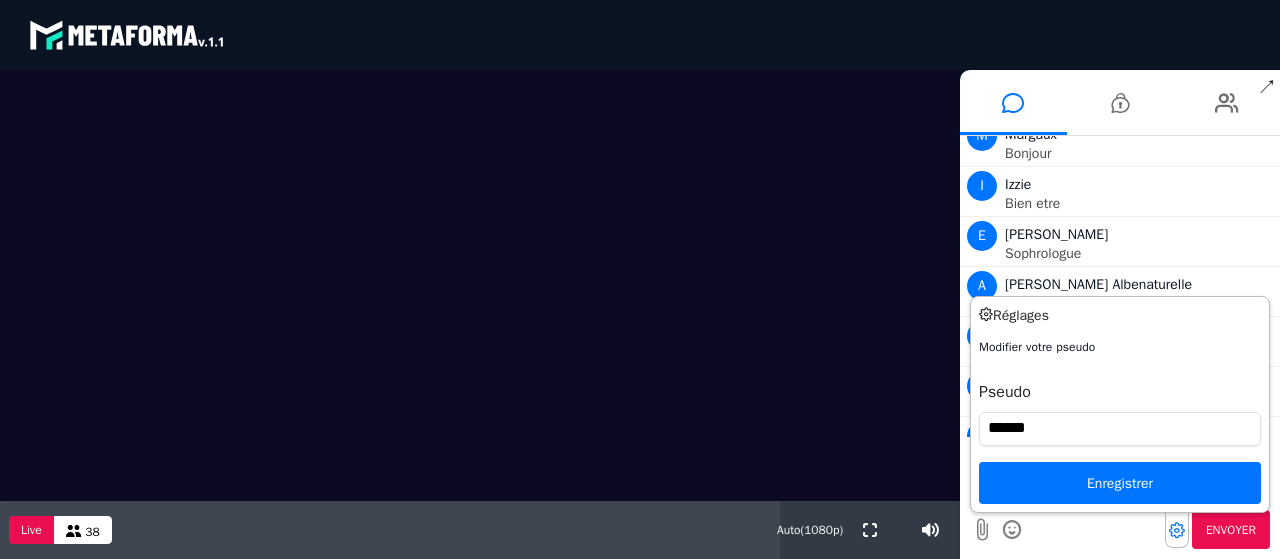 click on "Enregistrer" at bounding box center [1120, 483] 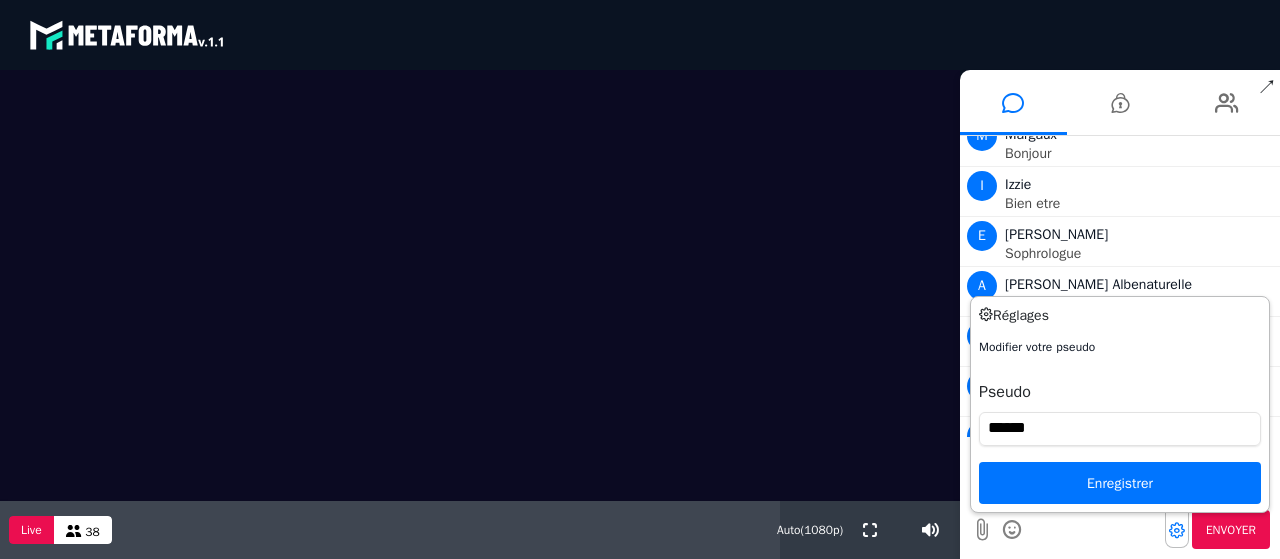 click on "Enregistrer" at bounding box center (1120, 483) 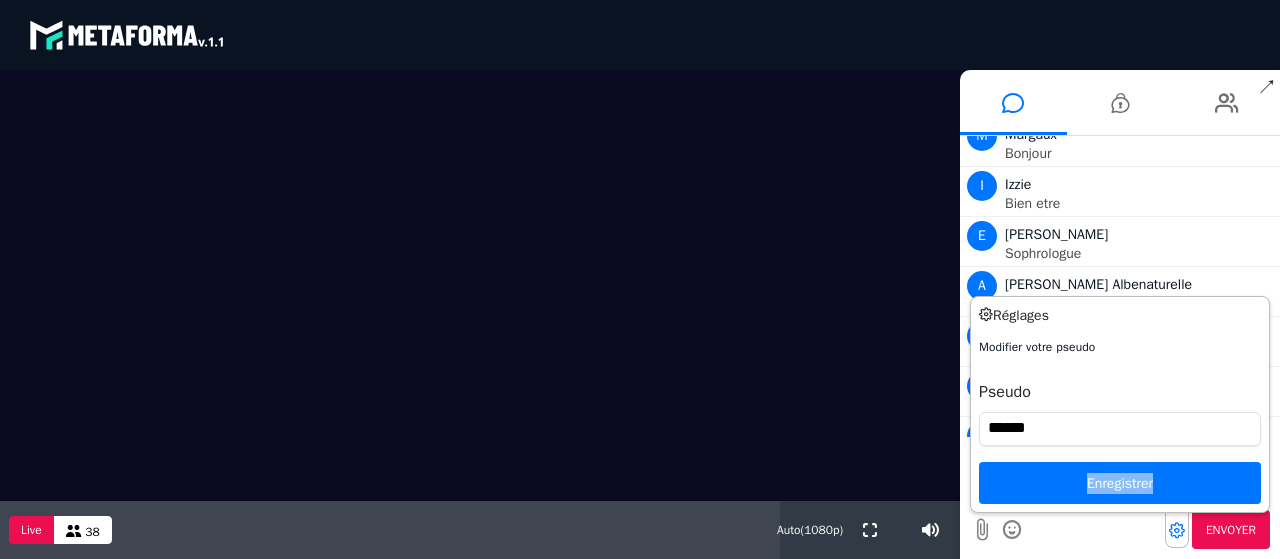 click on "Enregistrer" at bounding box center (1120, 483) 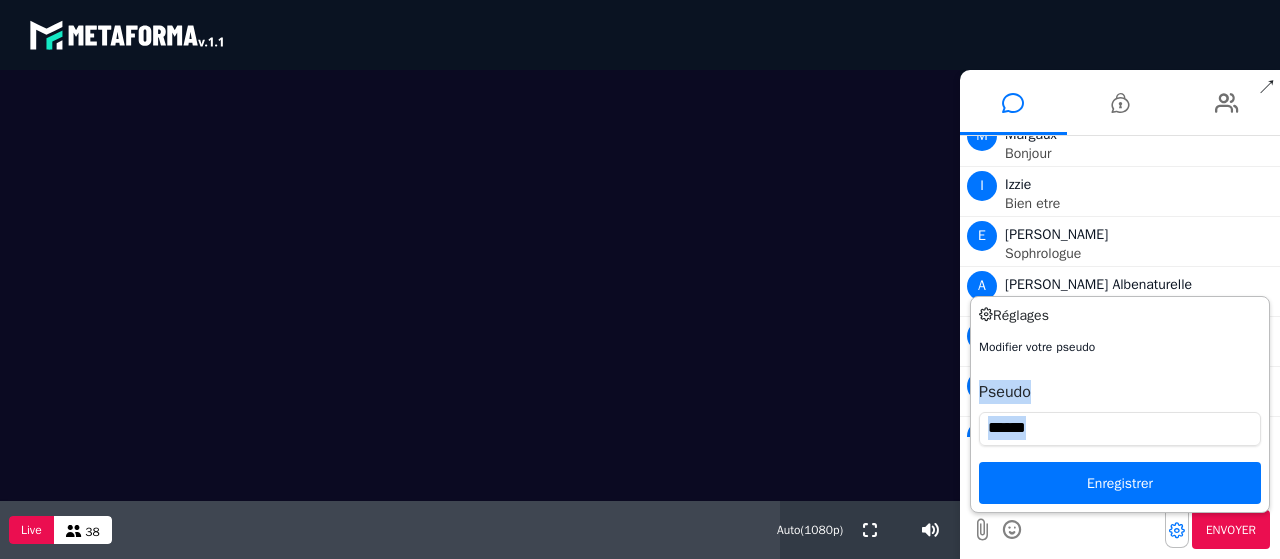 click on "Enregistrer" at bounding box center (1120, 483) 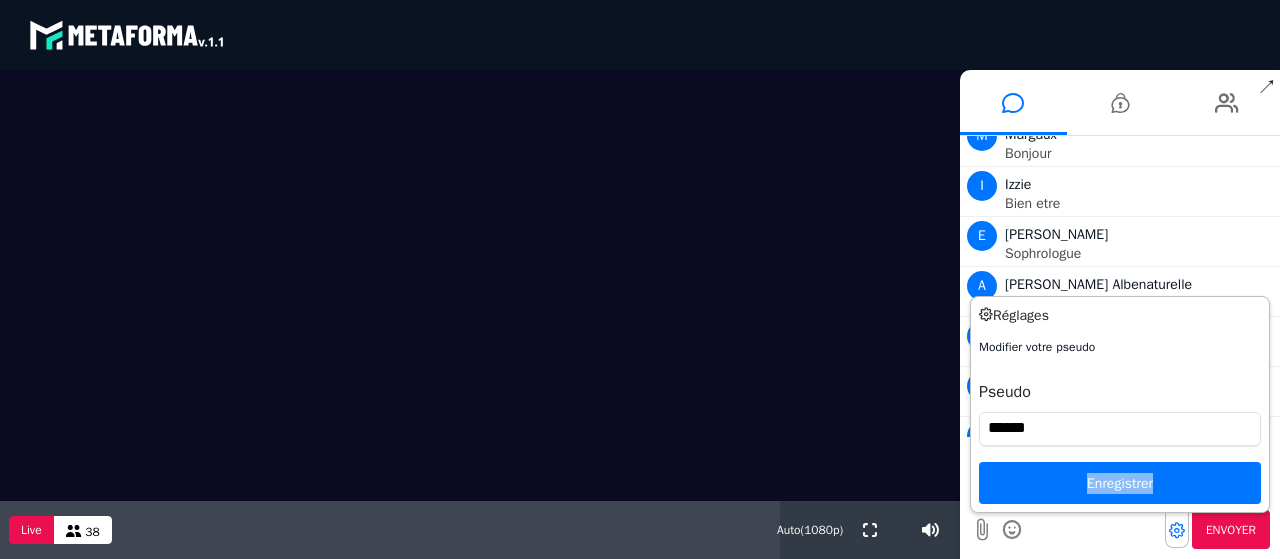 click on "Enregistrer" at bounding box center [1120, 483] 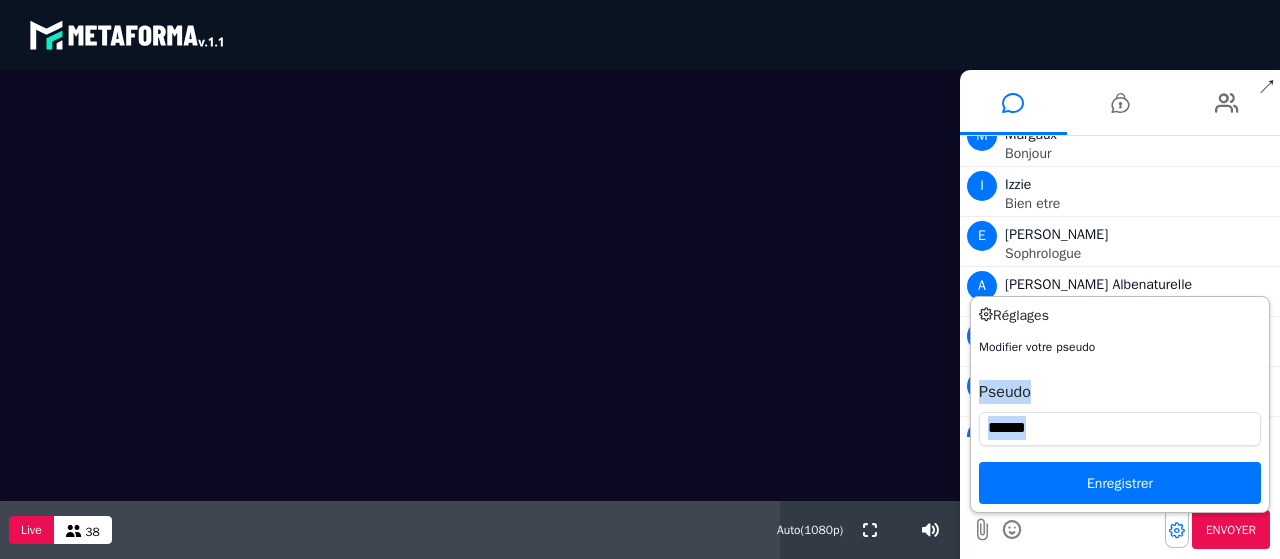 click on "Enregistrer" at bounding box center [1120, 483] 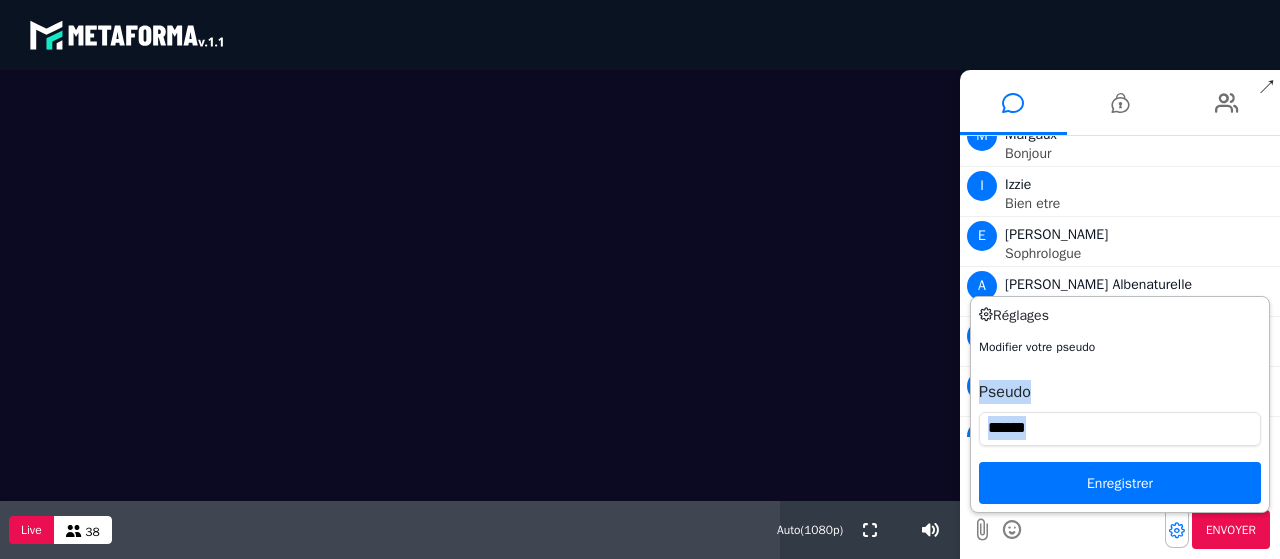 scroll, scrollTop: 1069, scrollLeft: 0, axis: vertical 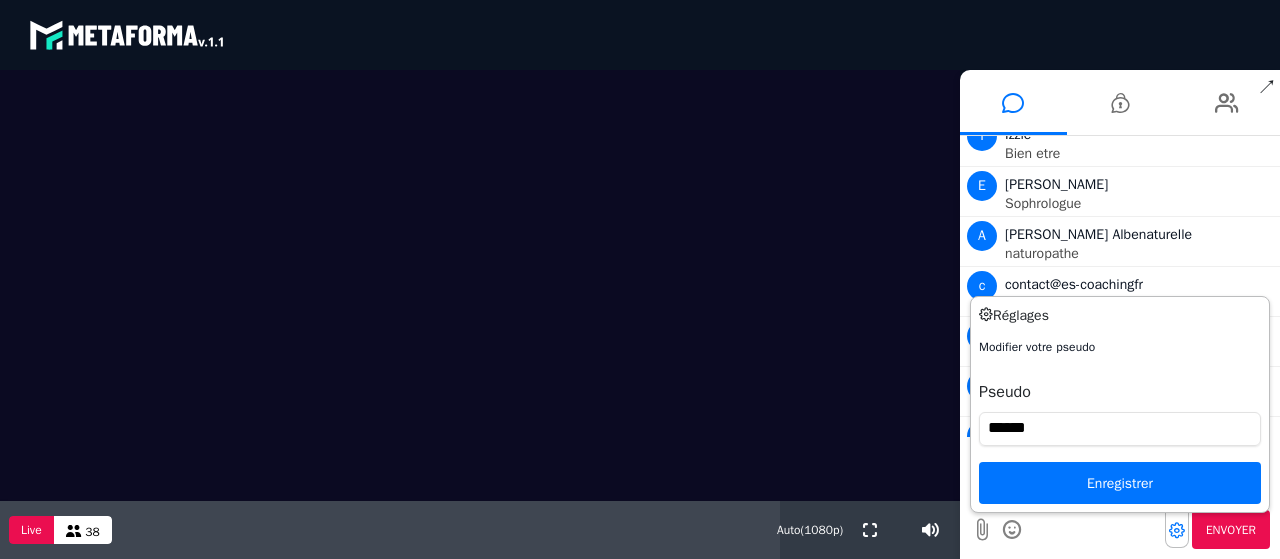 click on "Modifier votre pseudo" at bounding box center [1120, 347] 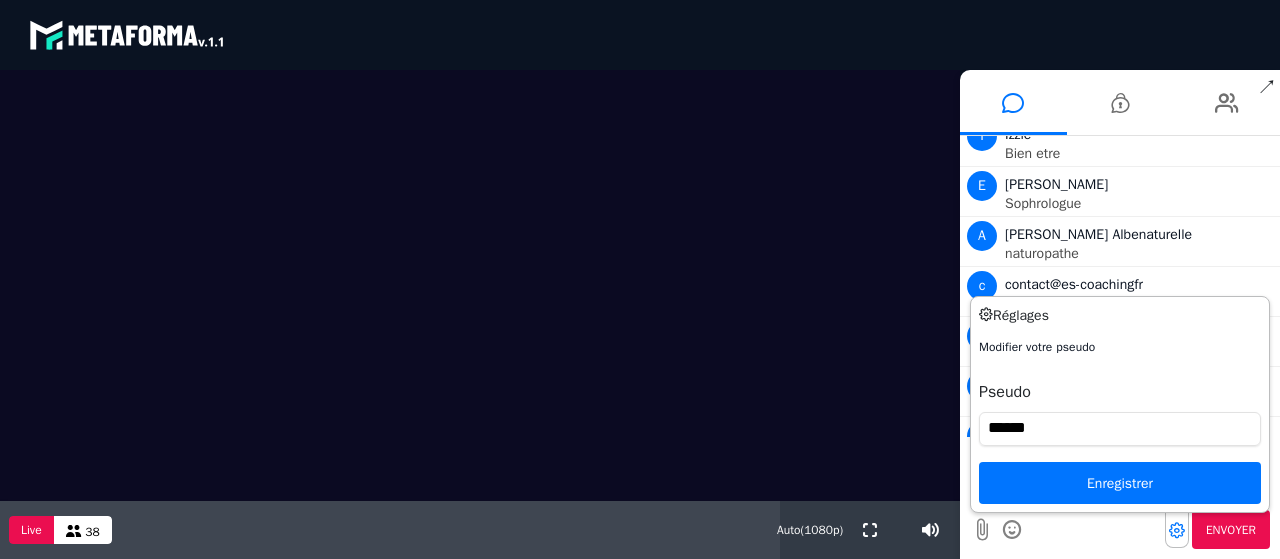 scroll, scrollTop: 1118, scrollLeft: 0, axis: vertical 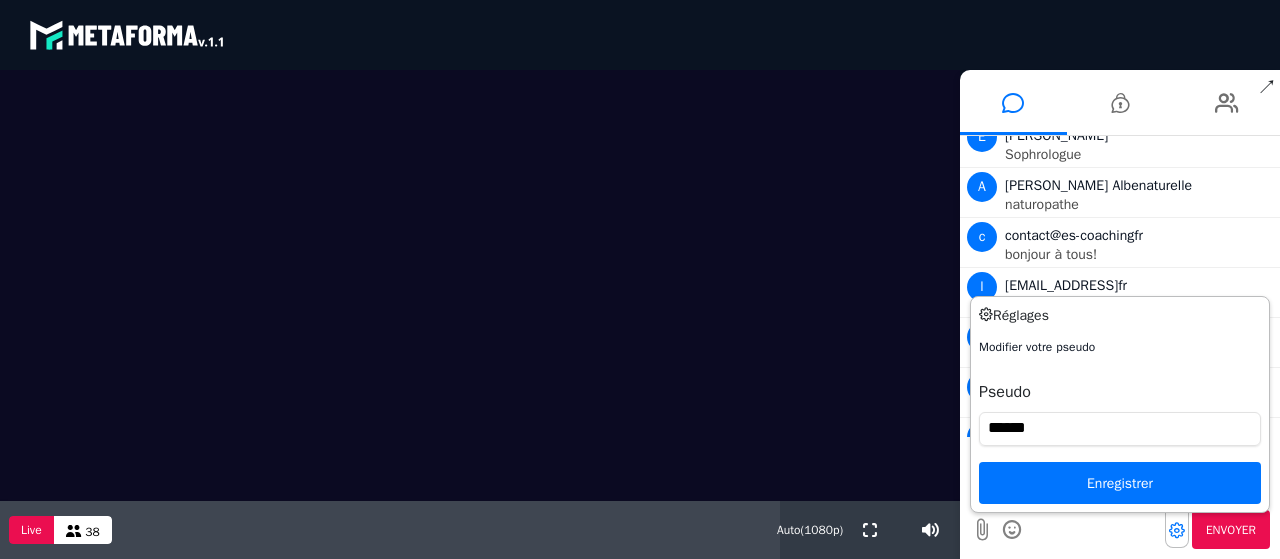 click on "Enregistrer" at bounding box center (1120, 483) 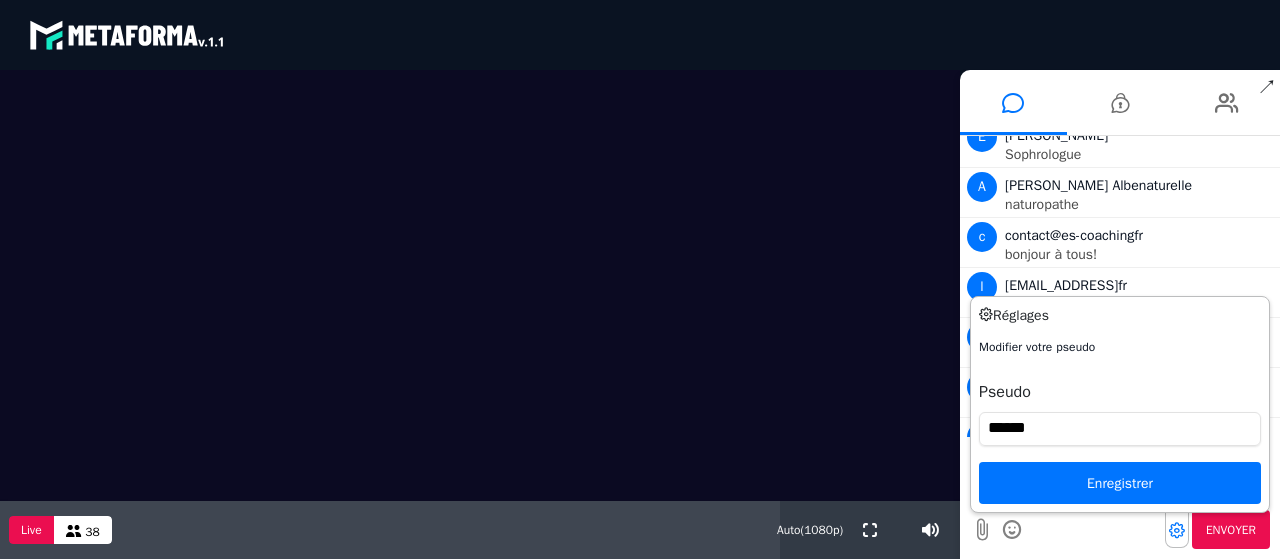 click on "Enregistrer" at bounding box center (1120, 483) 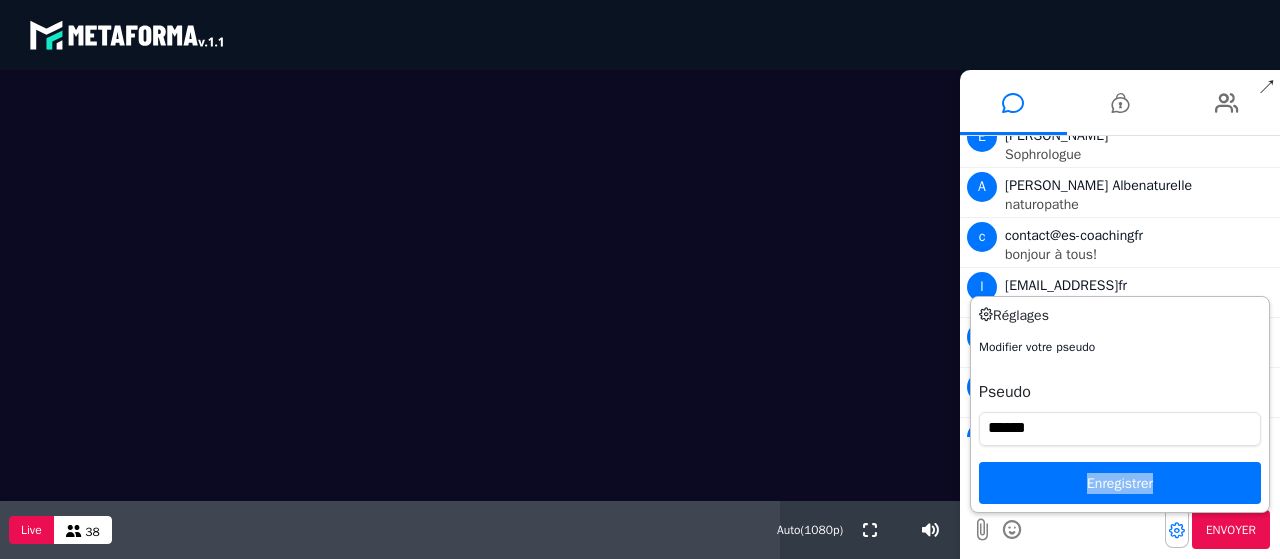 click on "Enregistrer" at bounding box center [1120, 483] 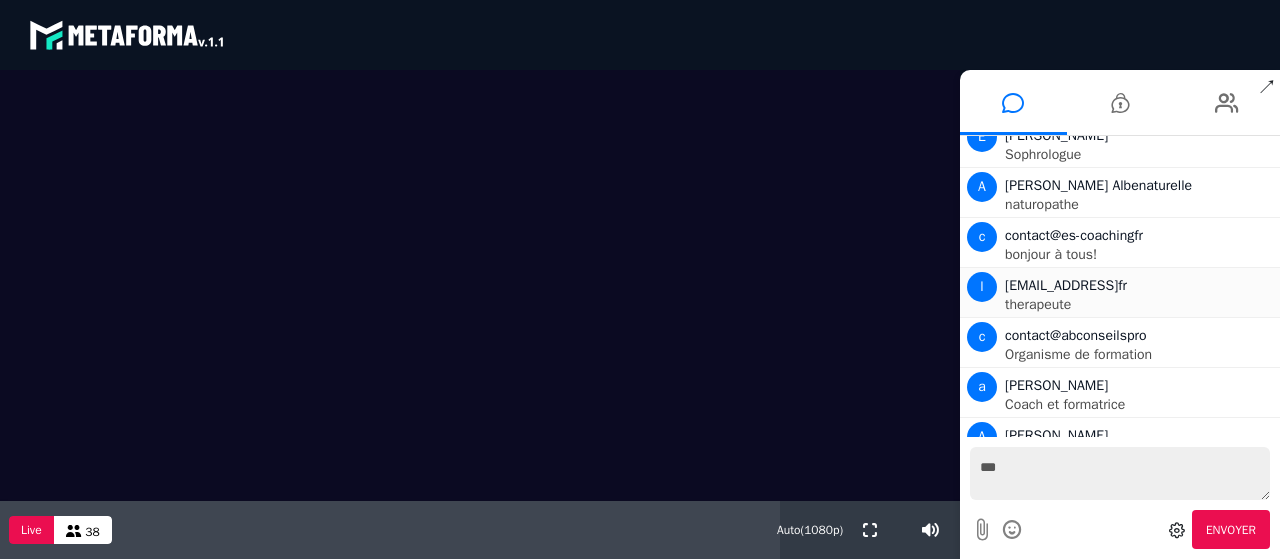 click on "l   laurencerouviere@orangefr" at bounding box center [1140, 286] 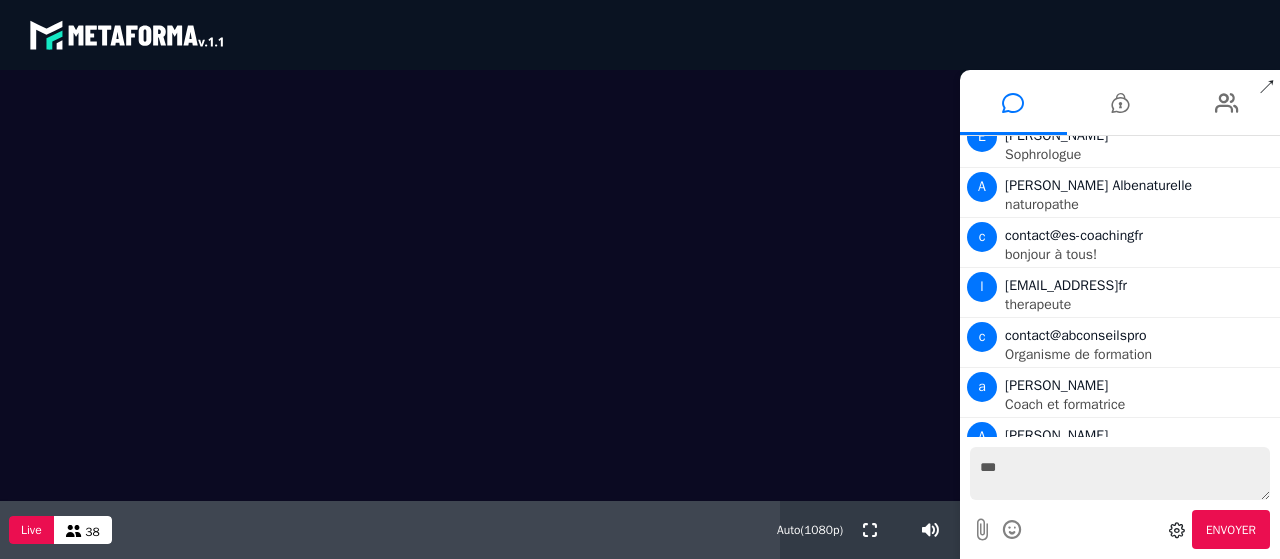 scroll, scrollTop: 1168, scrollLeft: 0, axis: vertical 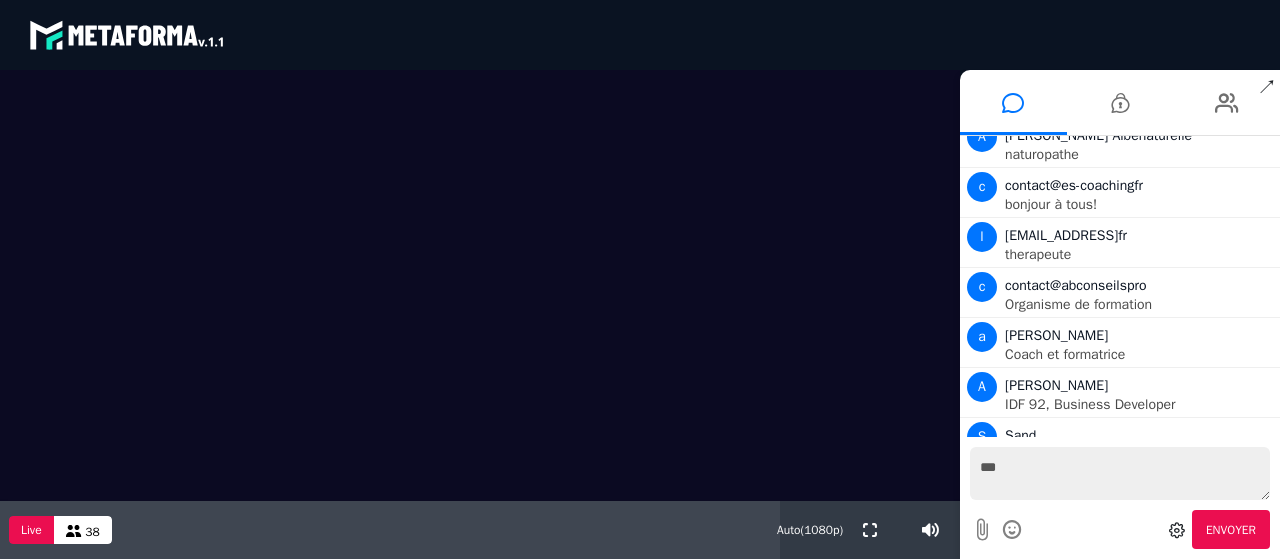 drag, startPoint x: 1013, startPoint y: 495, endPoint x: 971, endPoint y: 485, distance: 43.174065 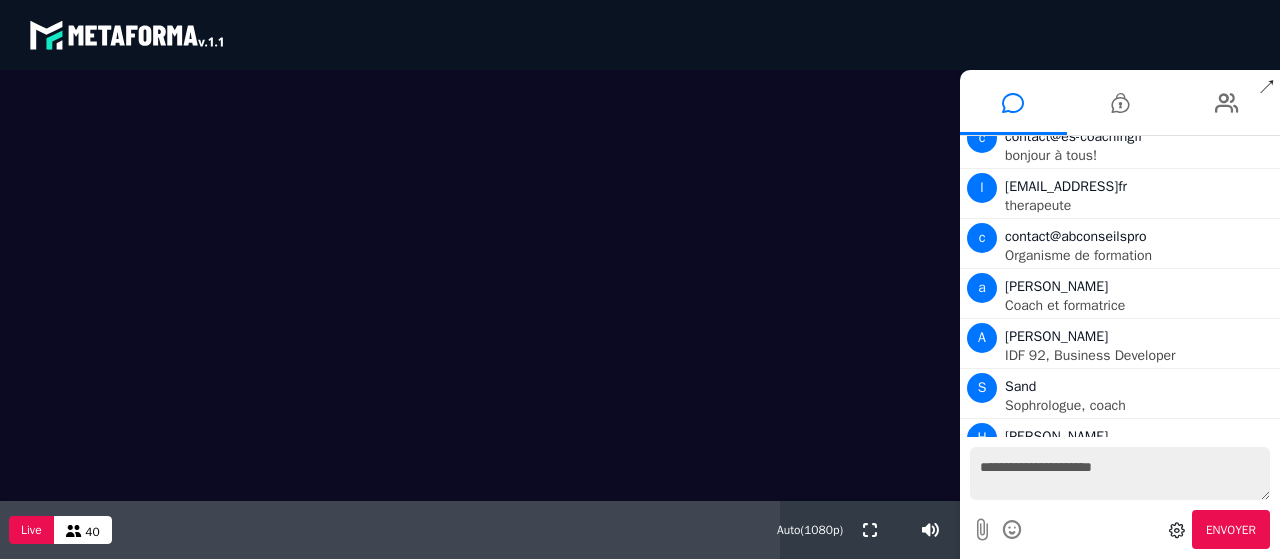 type on "**********" 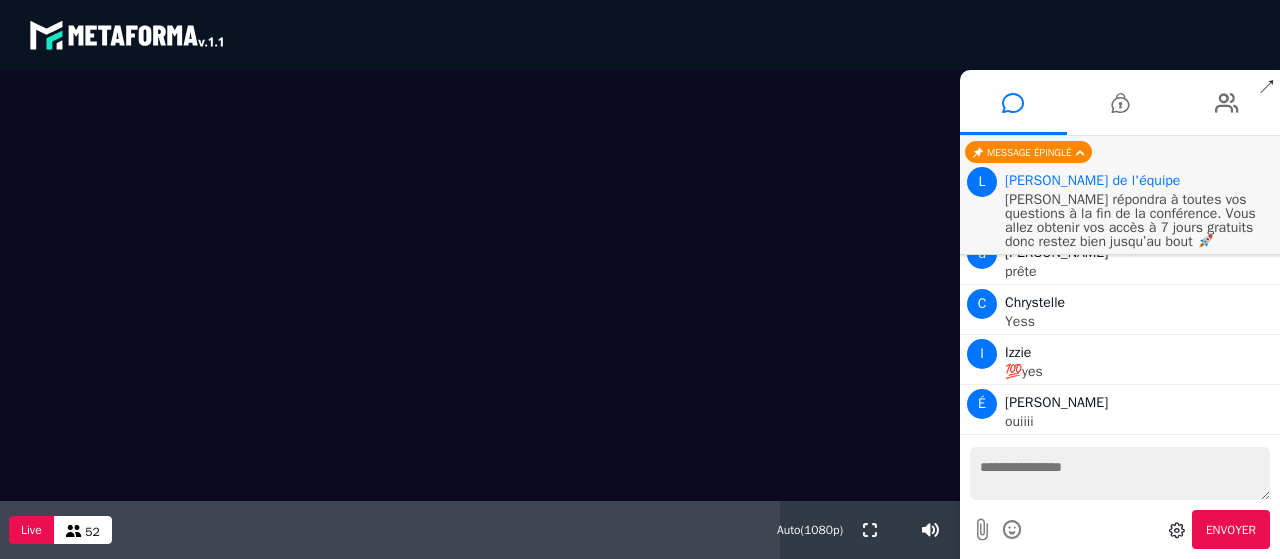 scroll, scrollTop: 3933, scrollLeft: 0, axis: vertical 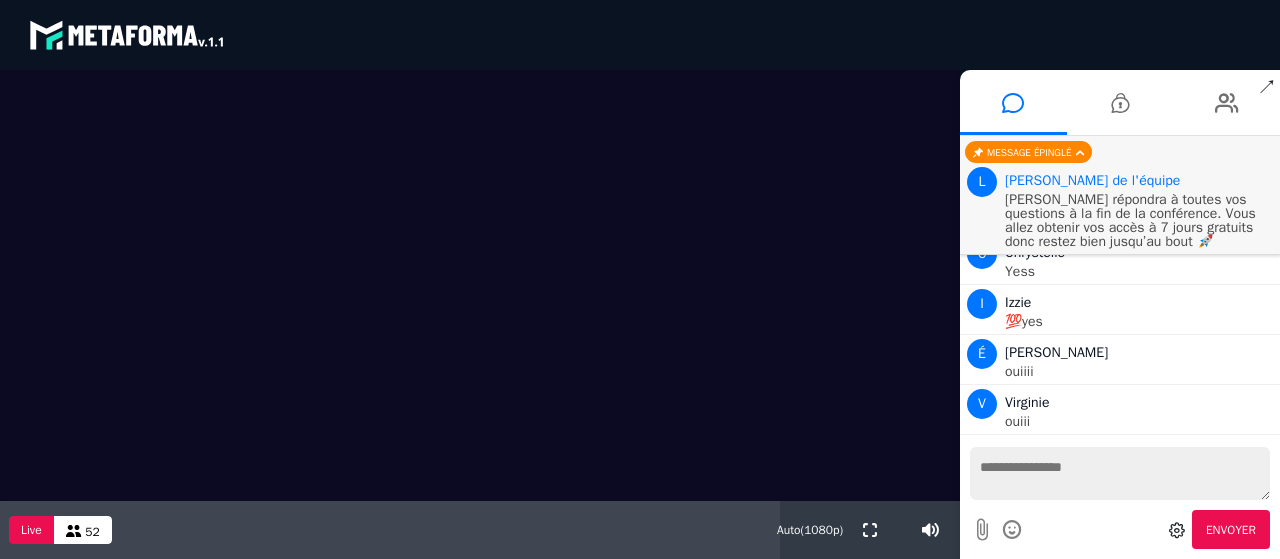 click at bounding box center (1120, 473) 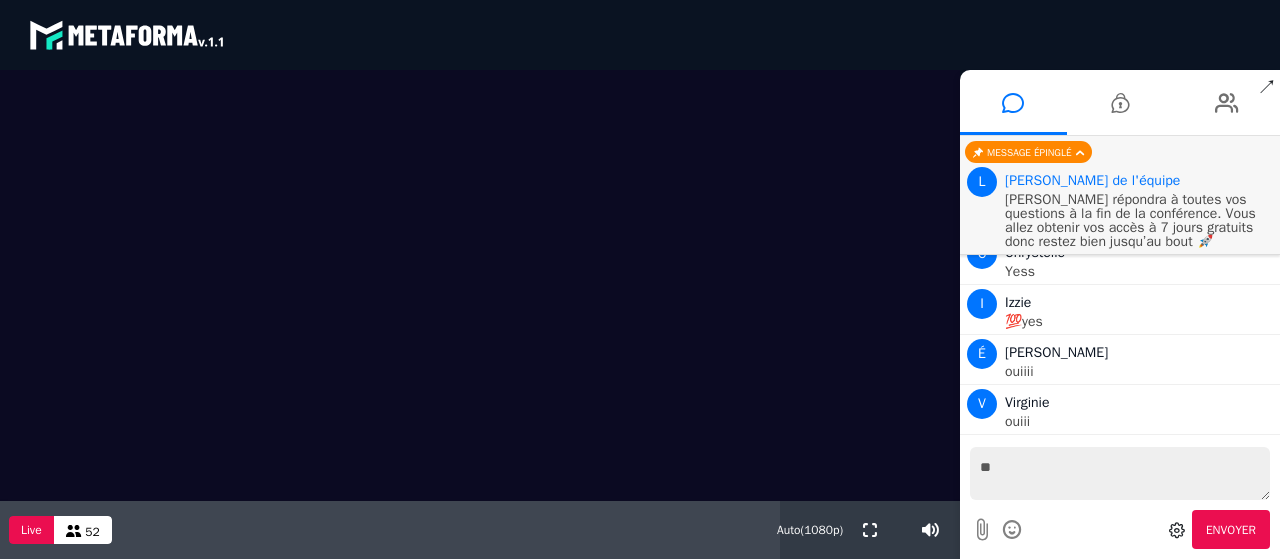 type on "***" 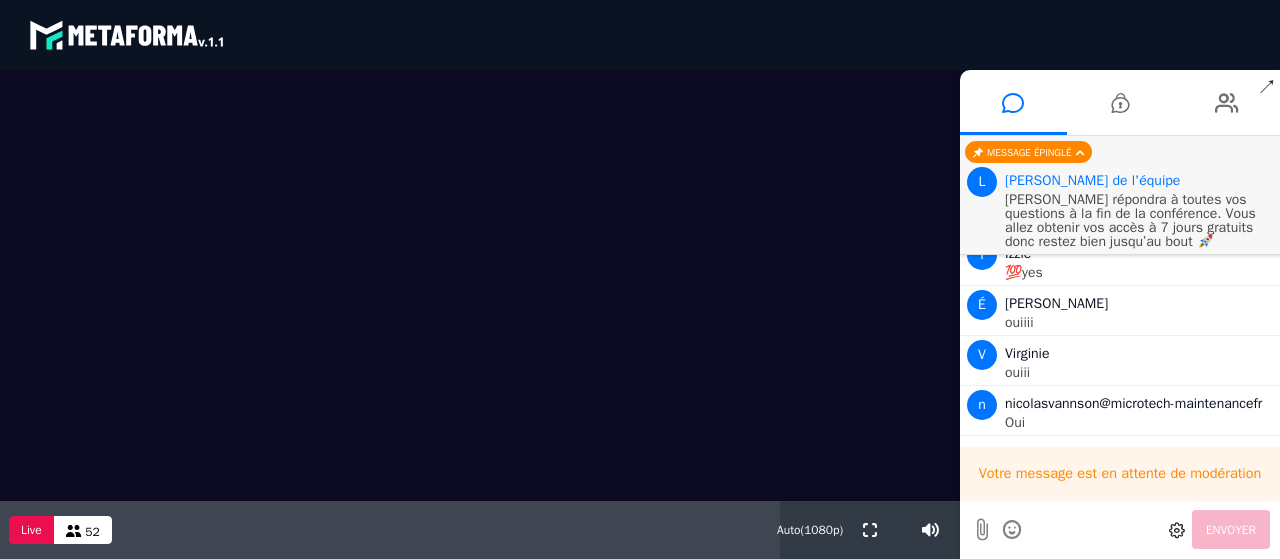scroll, scrollTop: 4032, scrollLeft: 0, axis: vertical 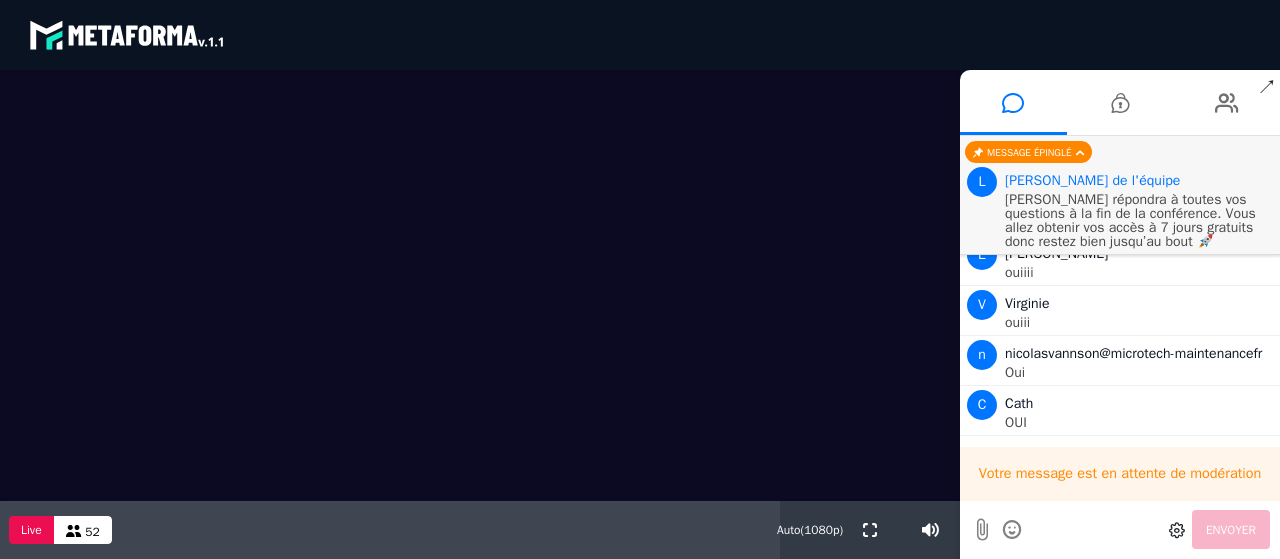 click on "Votre message est en attente de modération *** Envoyer" at bounding box center (1120, 498) 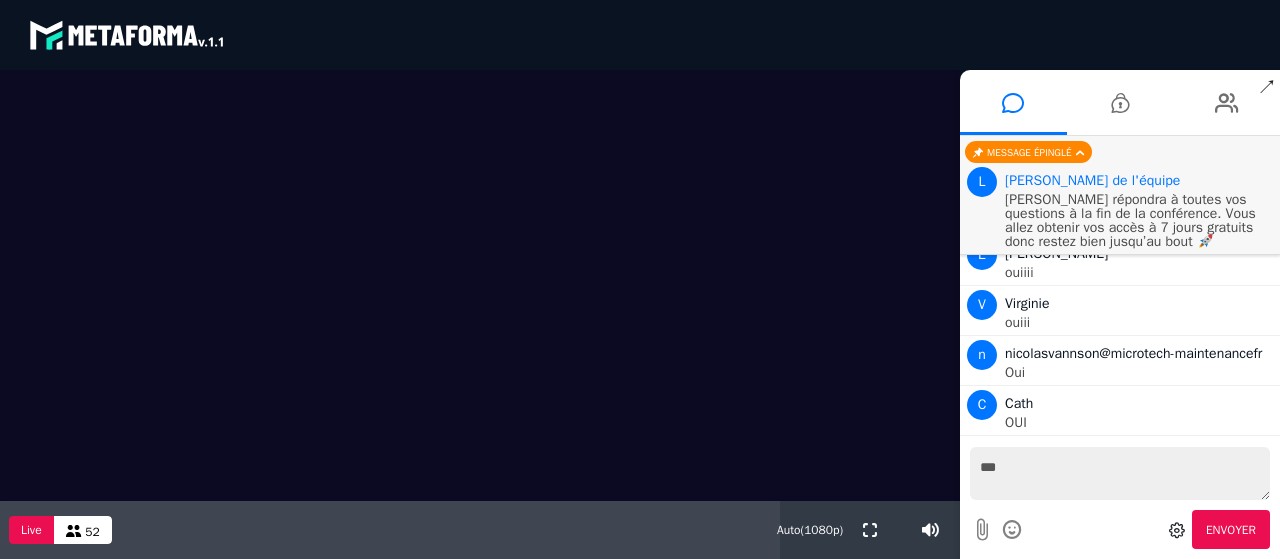 click on "***" at bounding box center (1120, 473) 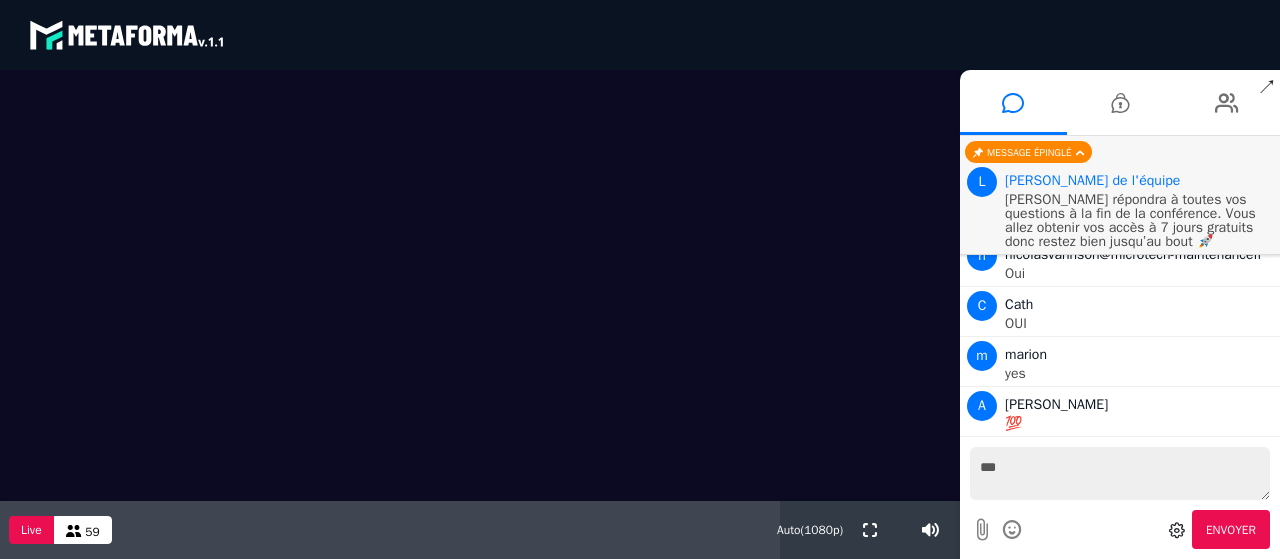 scroll, scrollTop: 4223, scrollLeft: 0, axis: vertical 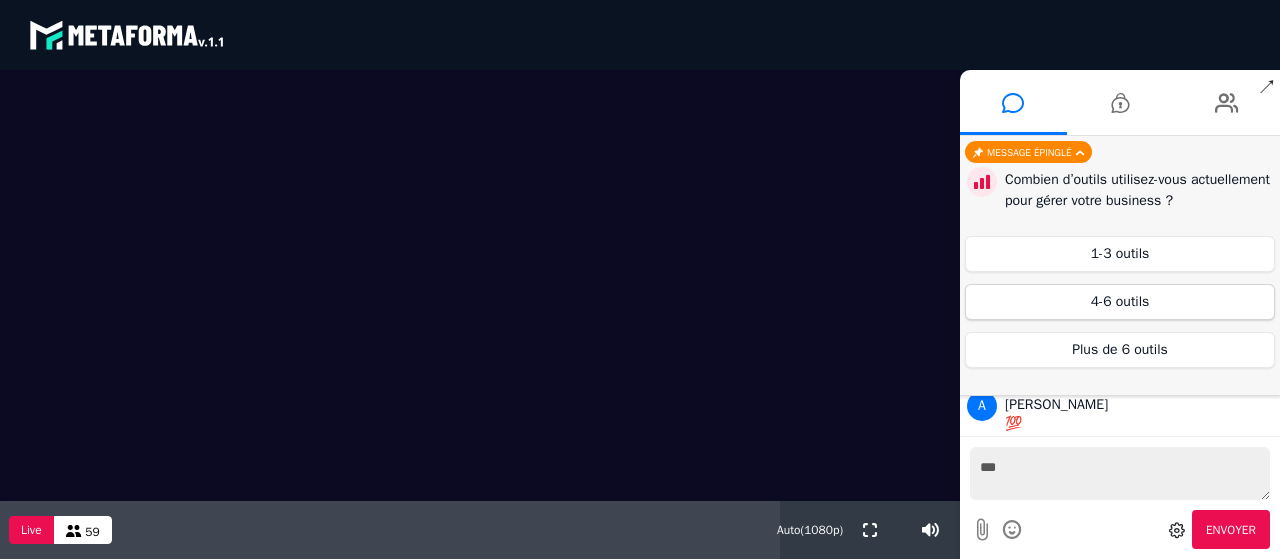 click on "4-6 outils" at bounding box center (1120, 302) 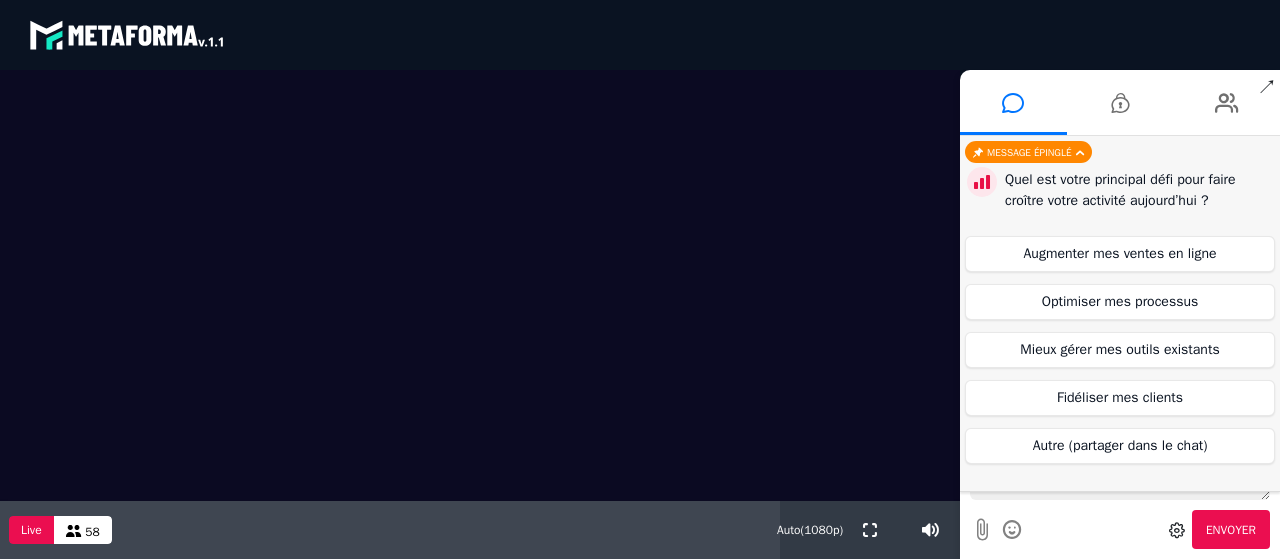 scroll, scrollTop: 4273, scrollLeft: 0, axis: vertical 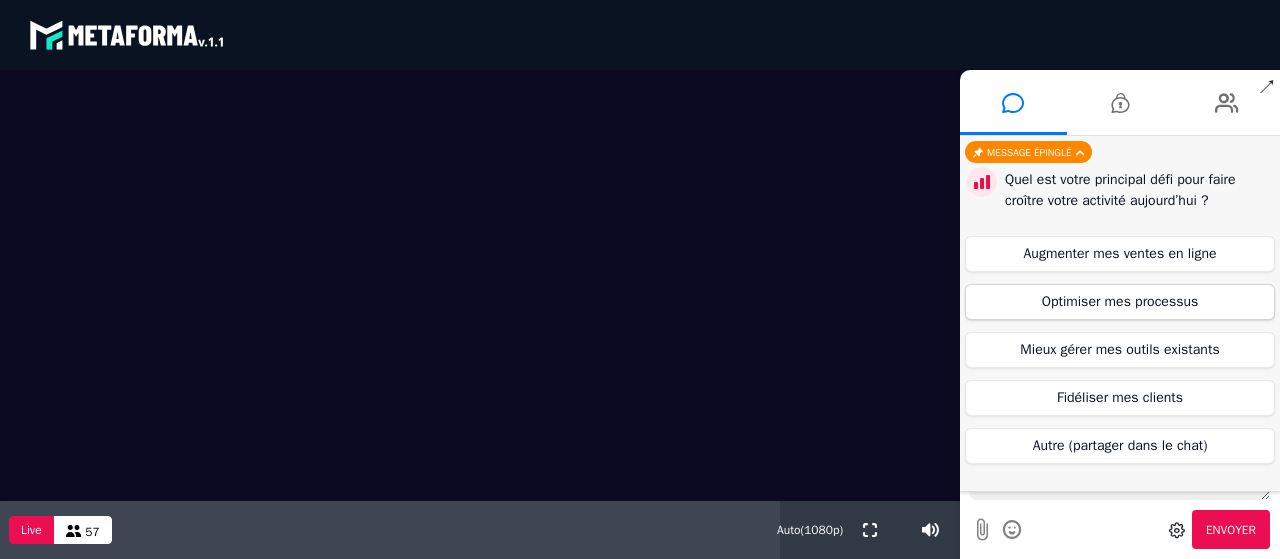click on "Optimiser mes processus" at bounding box center (1120, 302) 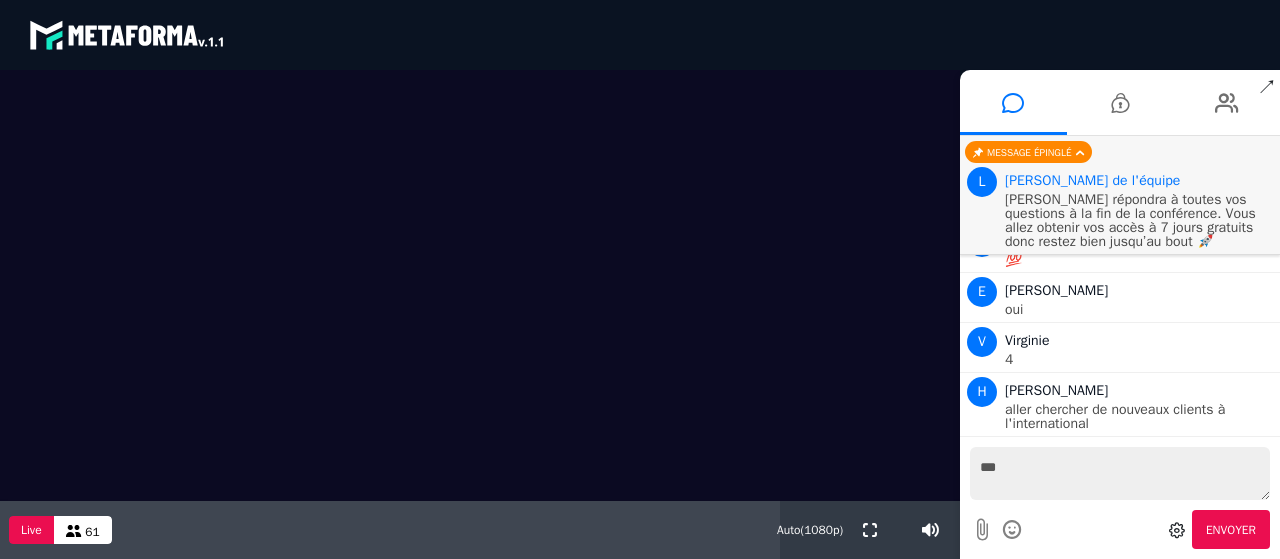 scroll, scrollTop: 4387, scrollLeft: 0, axis: vertical 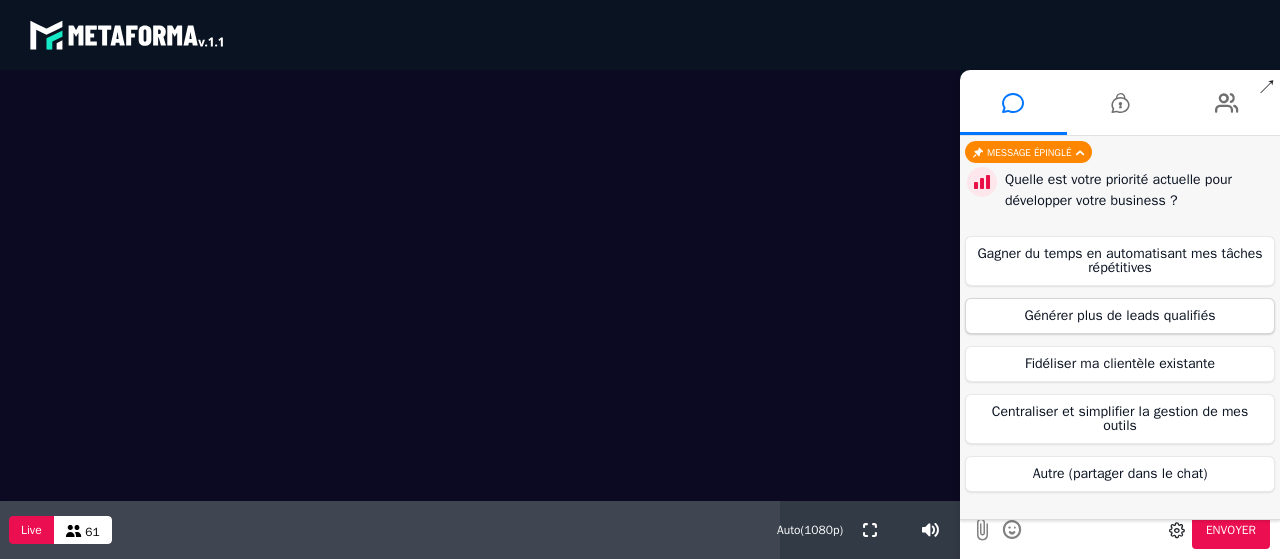 click on "Générer plus de leads qualifiés" at bounding box center (1120, 316) 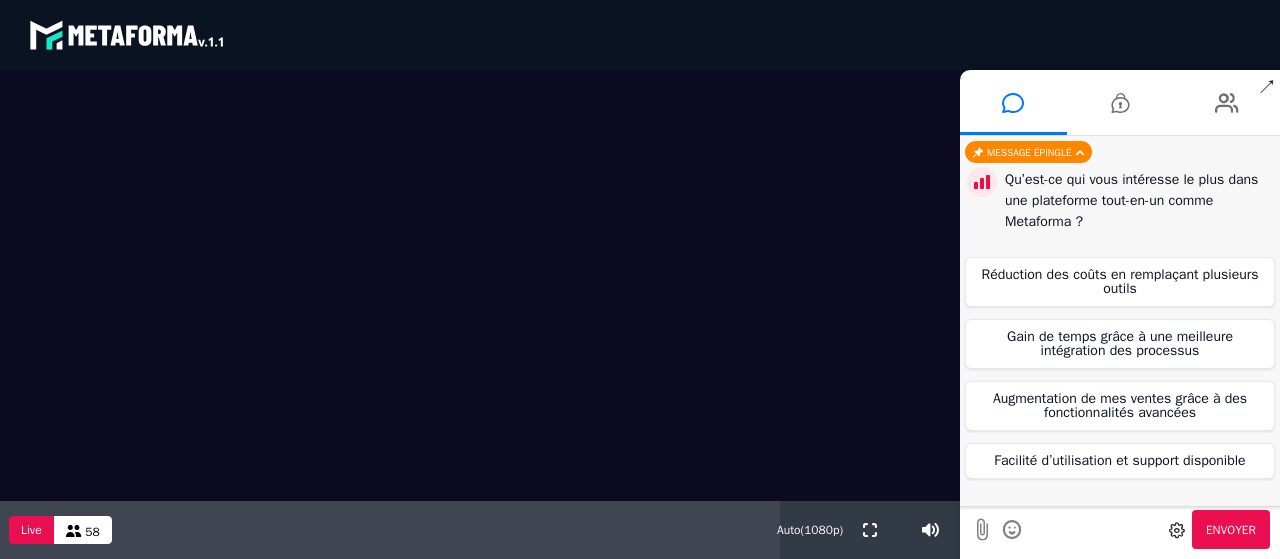 scroll, scrollTop: 4486, scrollLeft: 0, axis: vertical 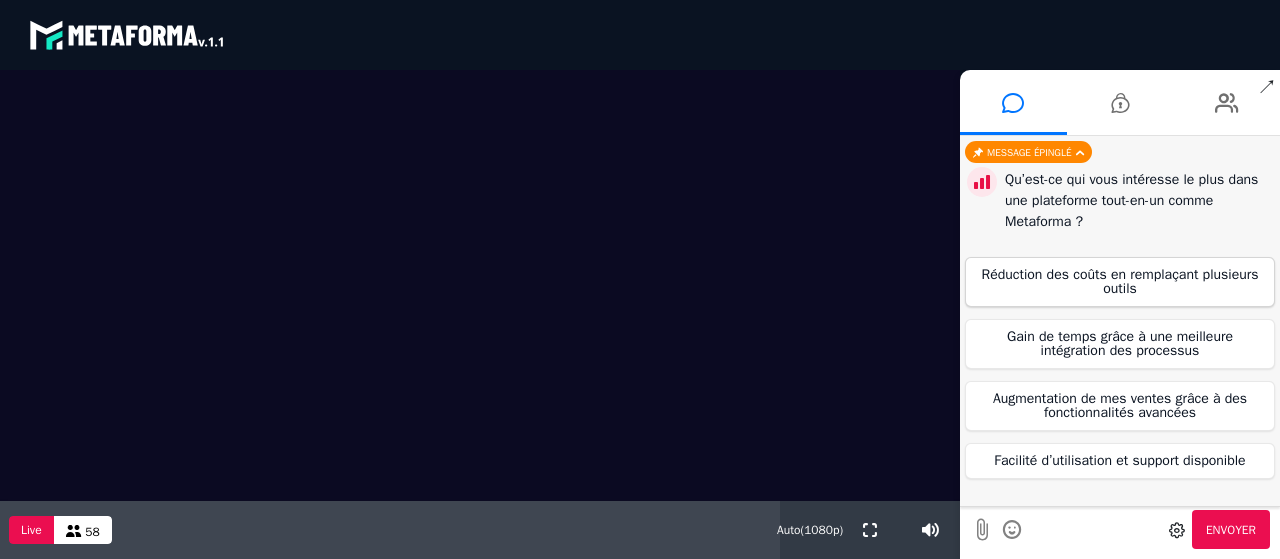 click on "Réduction des coûts en remplaçant plusieurs outils" at bounding box center [1120, 282] 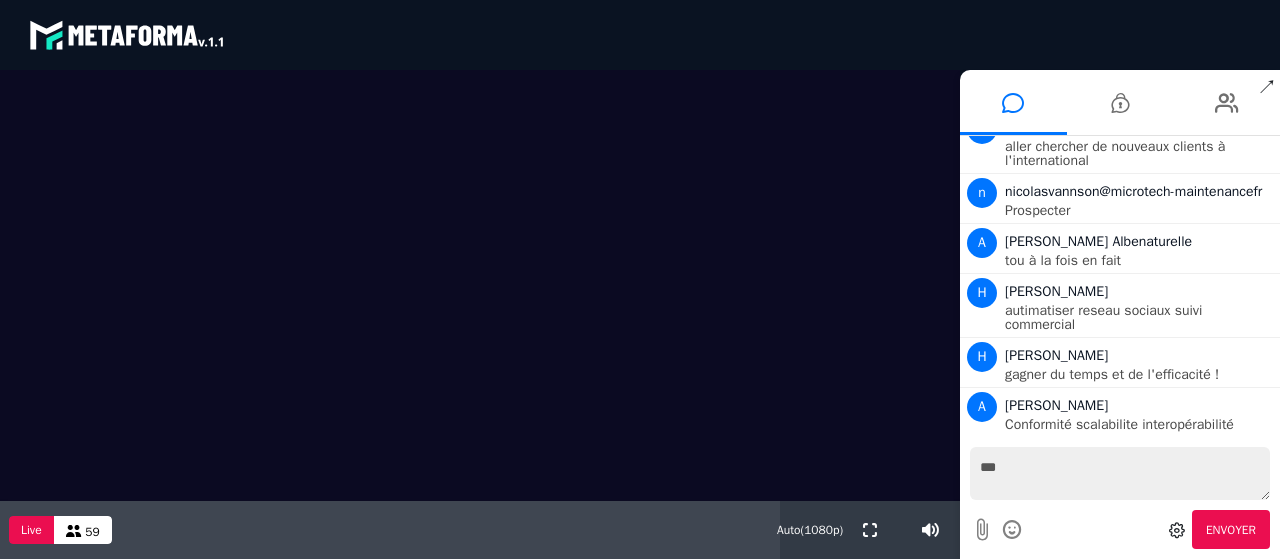 scroll, scrollTop: 4493, scrollLeft: 0, axis: vertical 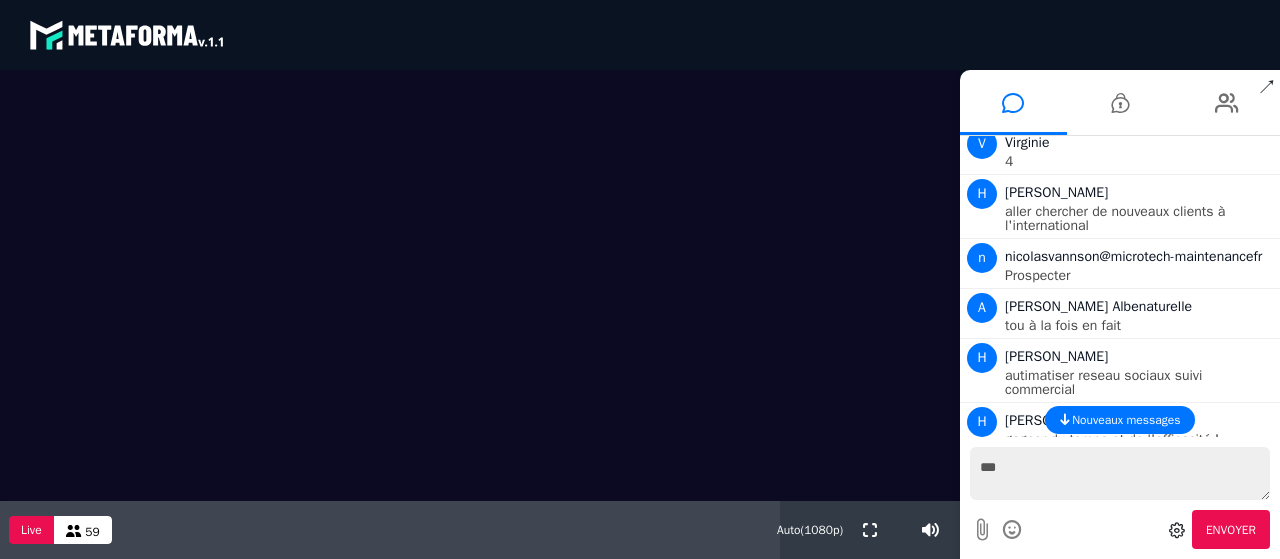 click on "A   Alexandra Conformité scalabilite interopérabilité" at bounding box center [1120, 477] 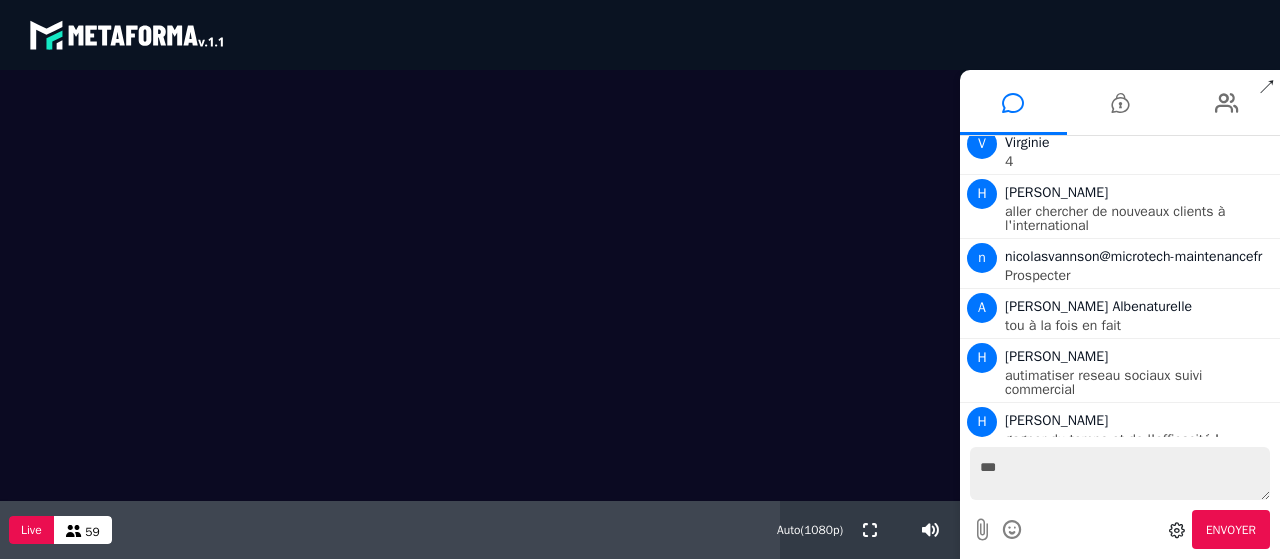 click on "[PERSON_NAME] répondra à toutes vos questions à la fin de la conférence. Vous allez obtenir vos accès à 7 jours gratuits donc restez bien jusqu’au bout 🚀" at bounding box center [1140, 561] 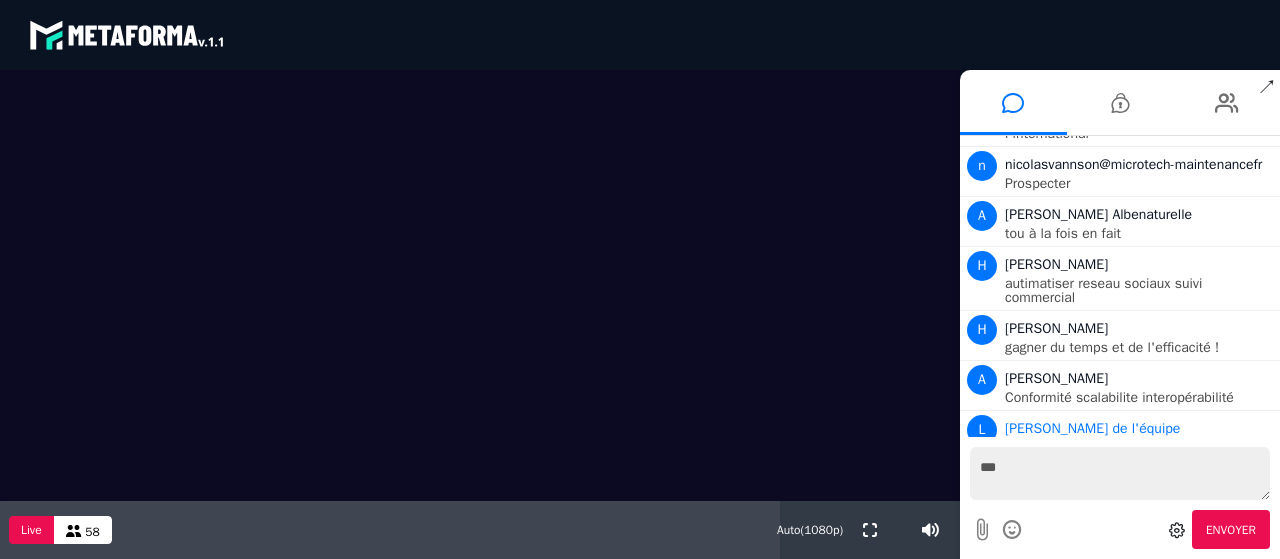 scroll, scrollTop: 4493, scrollLeft: 0, axis: vertical 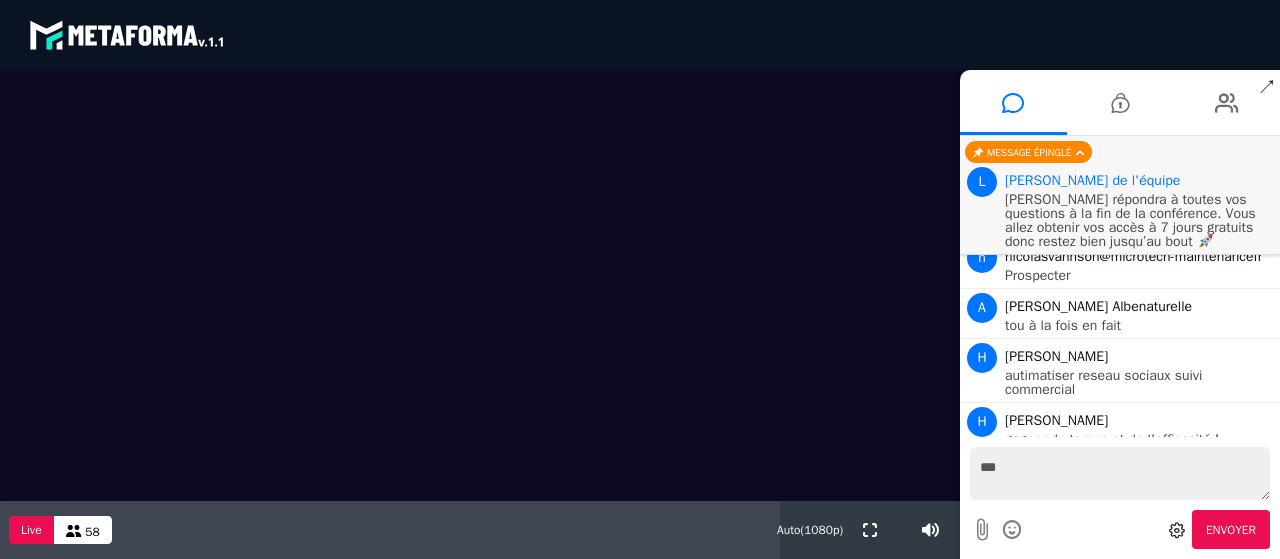 click on "***" at bounding box center [1120, 473] 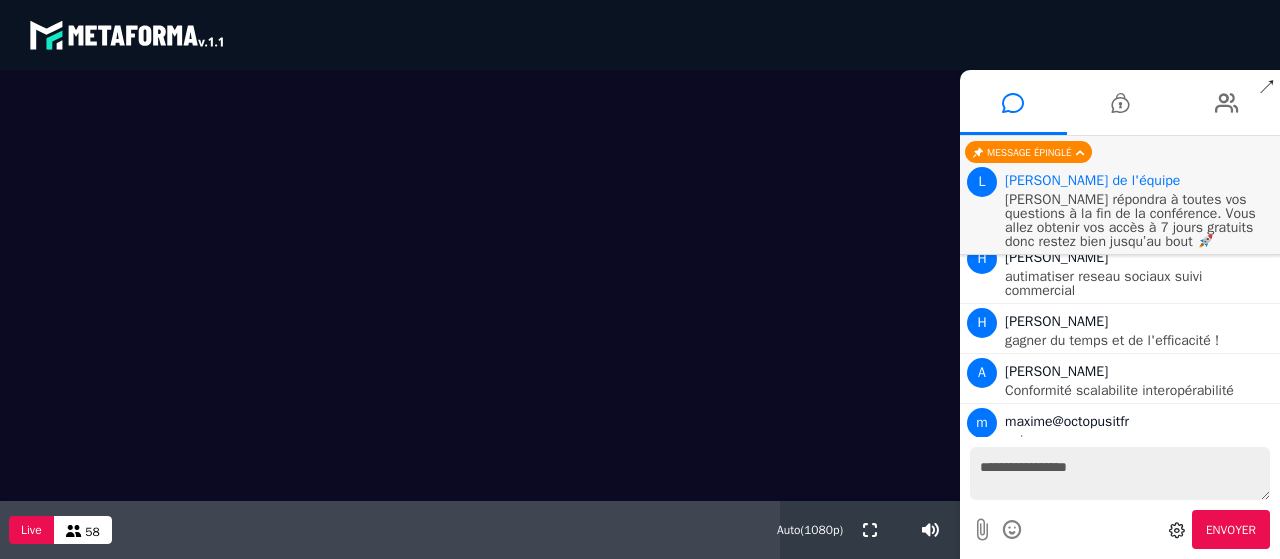 scroll, scrollTop: 4642, scrollLeft: 0, axis: vertical 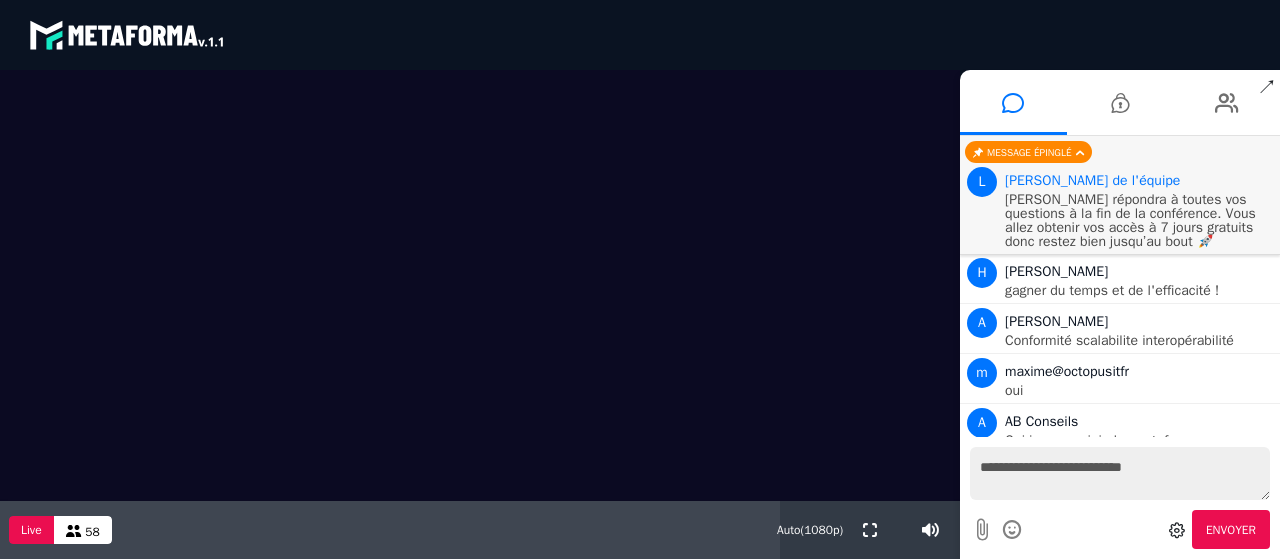 type on "**********" 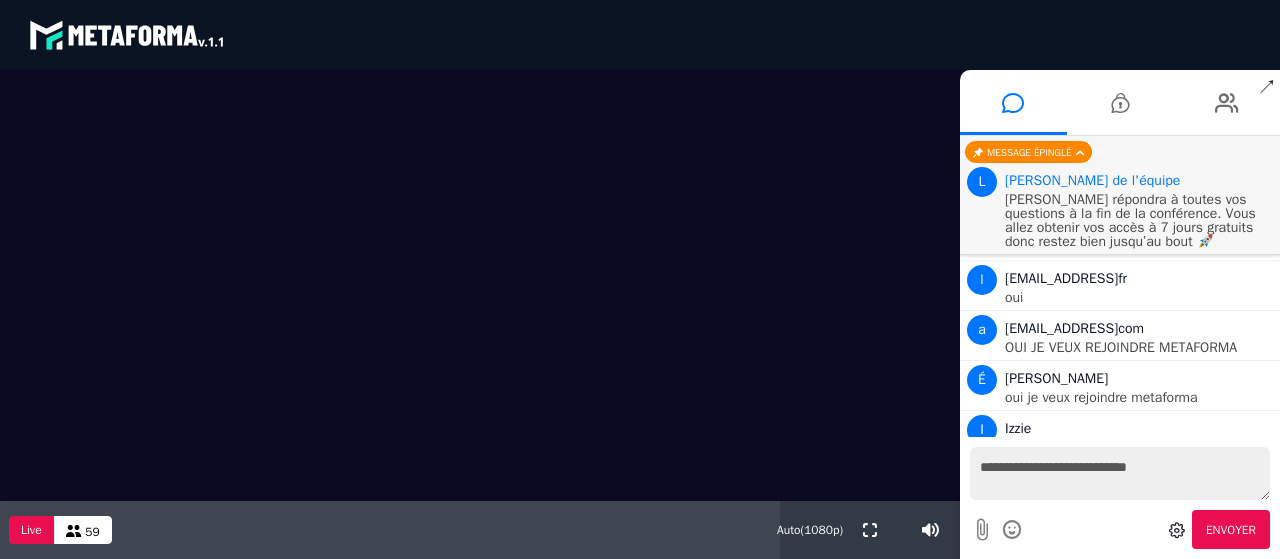 scroll, scrollTop: 5685, scrollLeft: 0, axis: vertical 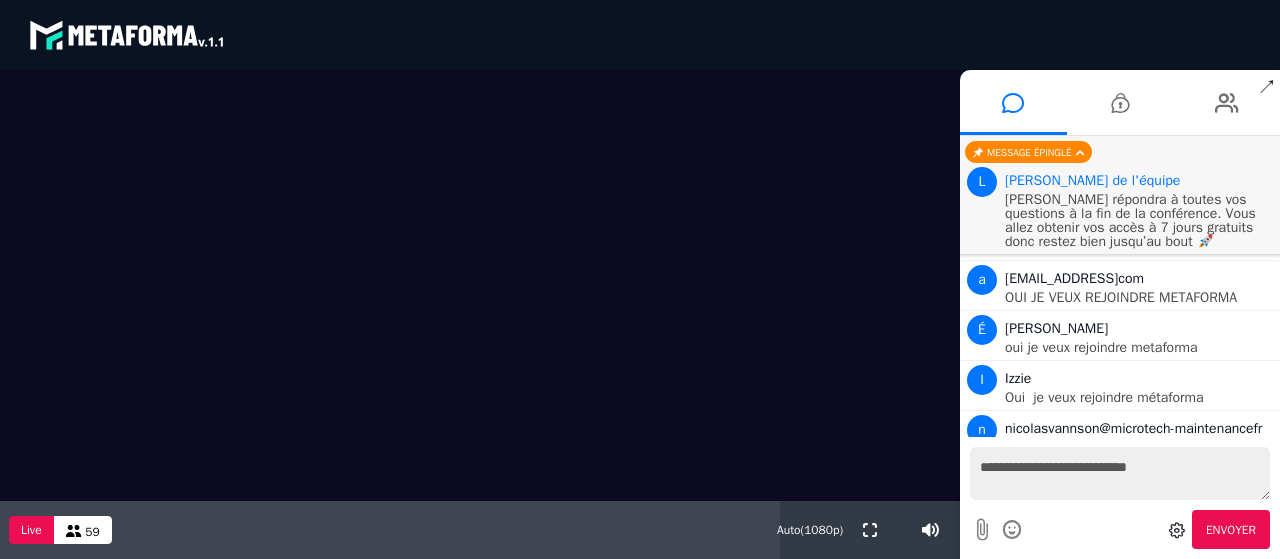 click at bounding box center [480, 285] 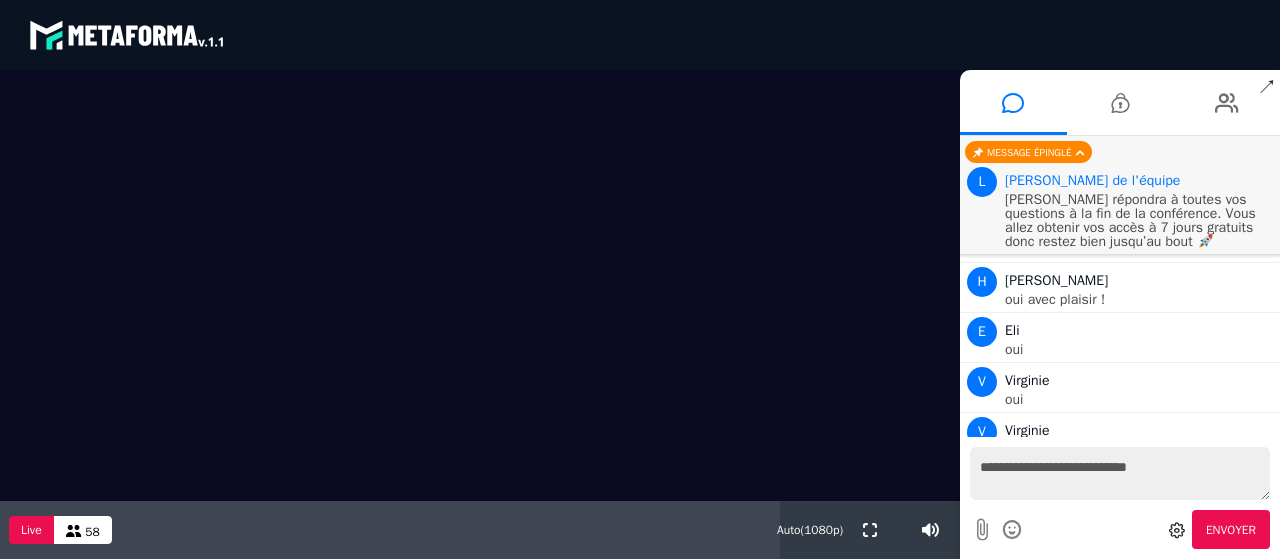 scroll, scrollTop: 6096, scrollLeft: 0, axis: vertical 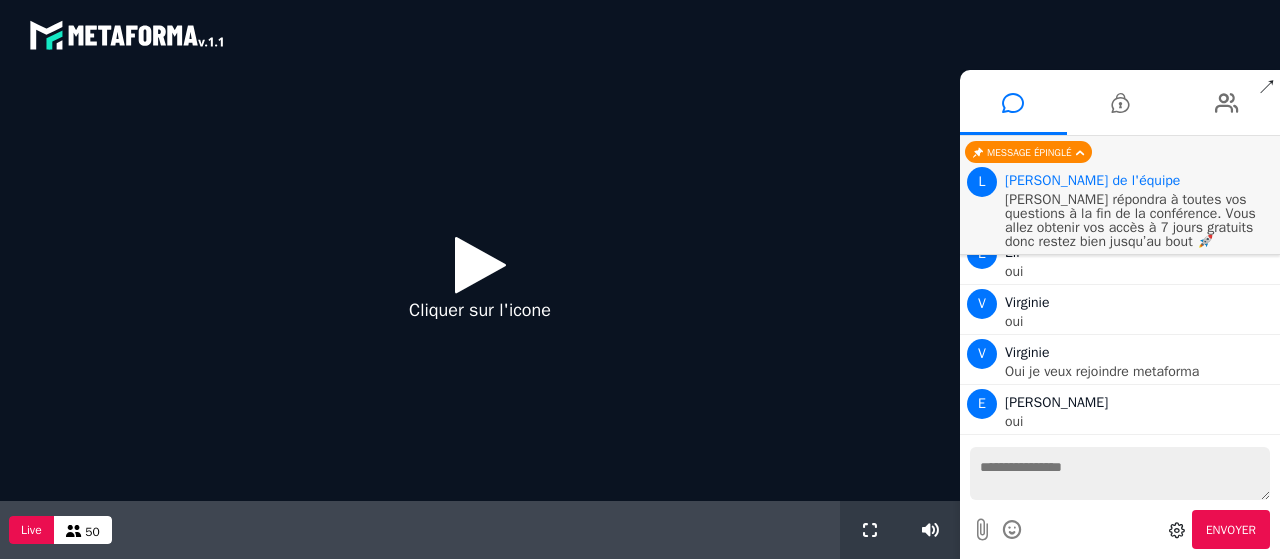 click at bounding box center (480, 264) 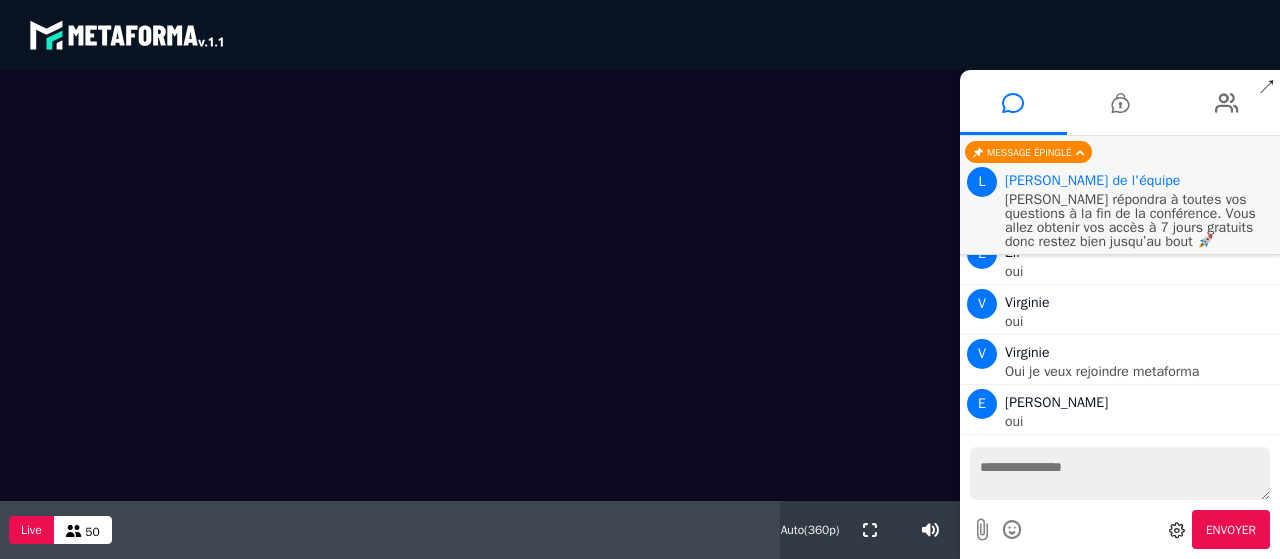 click at bounding box center (1120, 473) 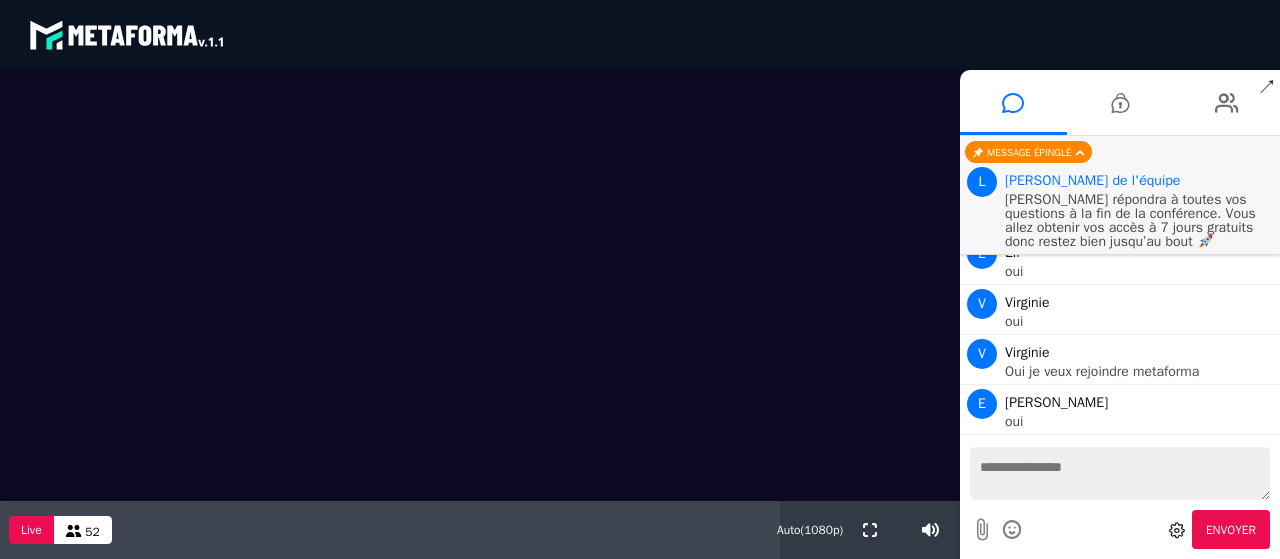 click at bounding box center [1120, 473] 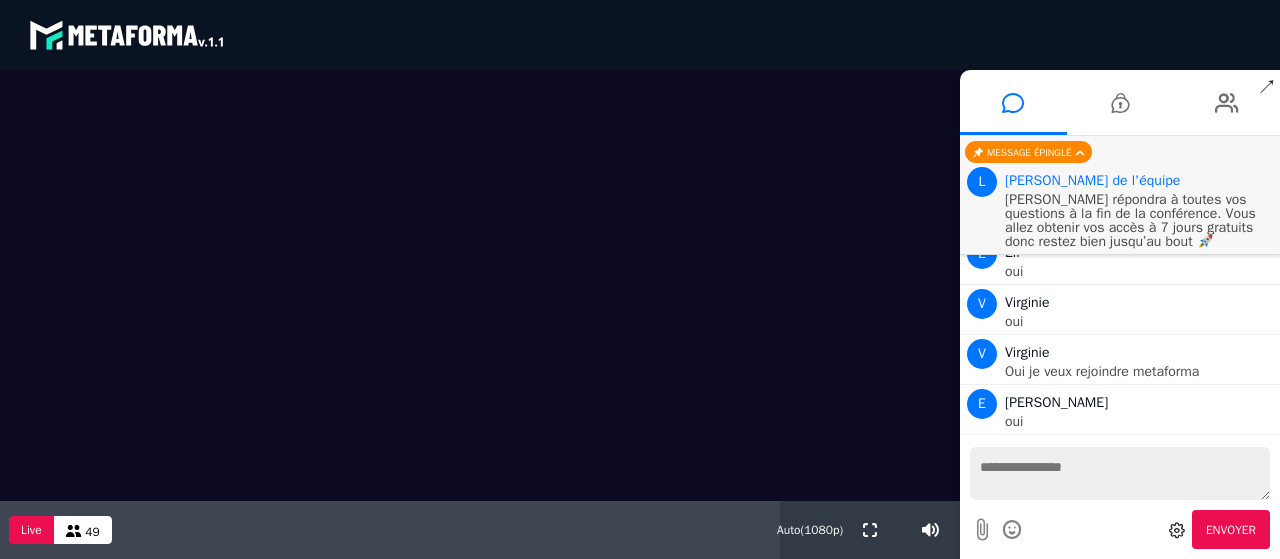 scroll, scrollTop: 1693, scrollLeft: 0, axis: vertical 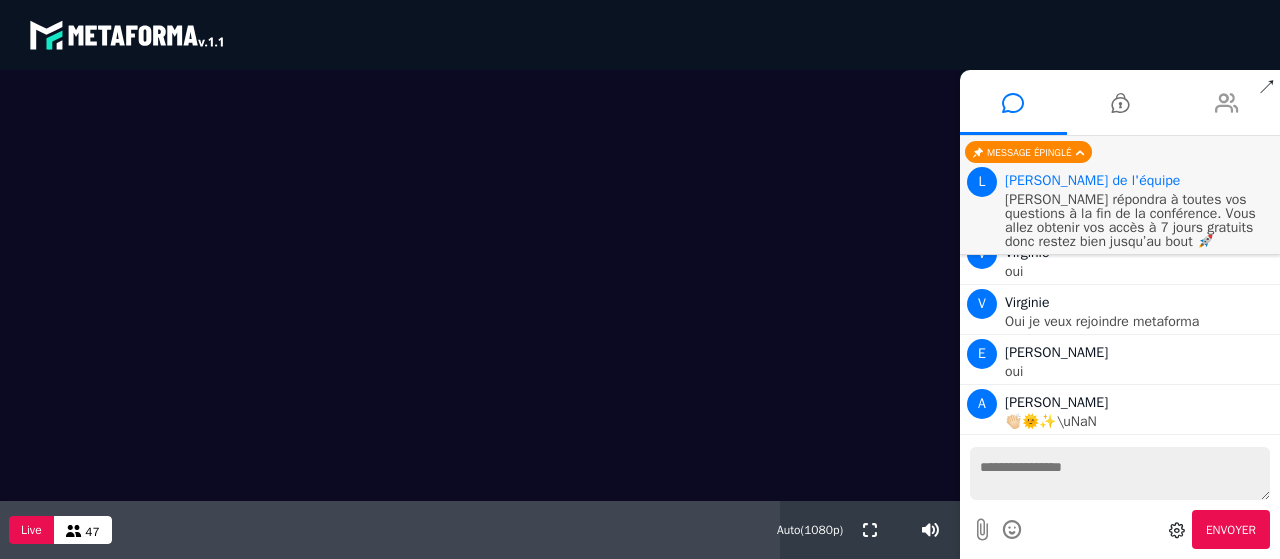 click at bounding box center (1227, 103) 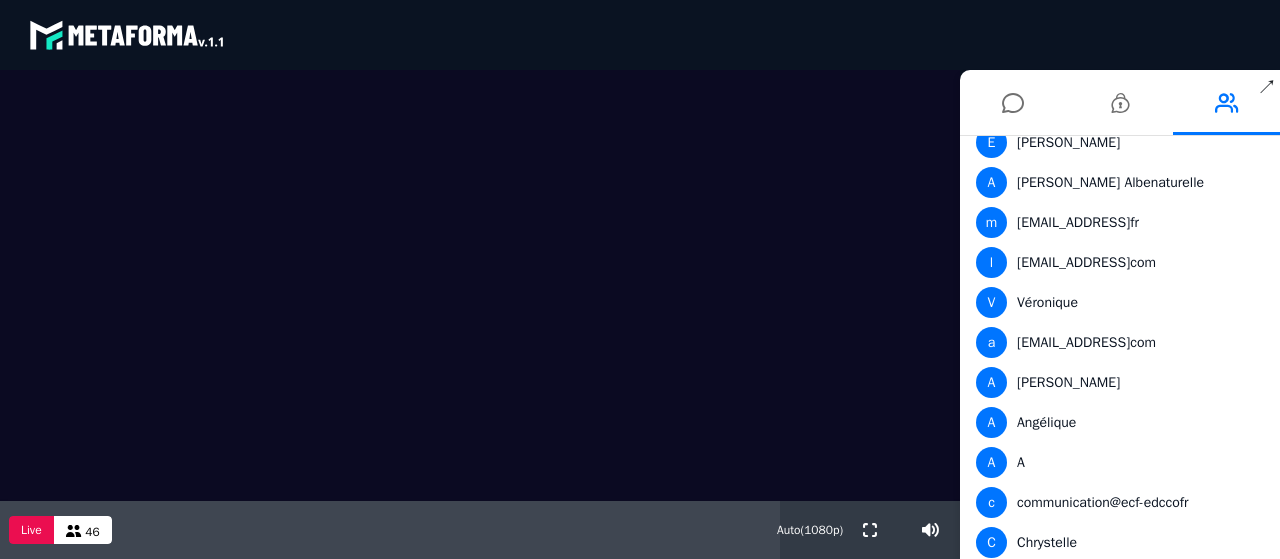 scroll, scrollTop: 0, scrollLeft: 0, axis: both 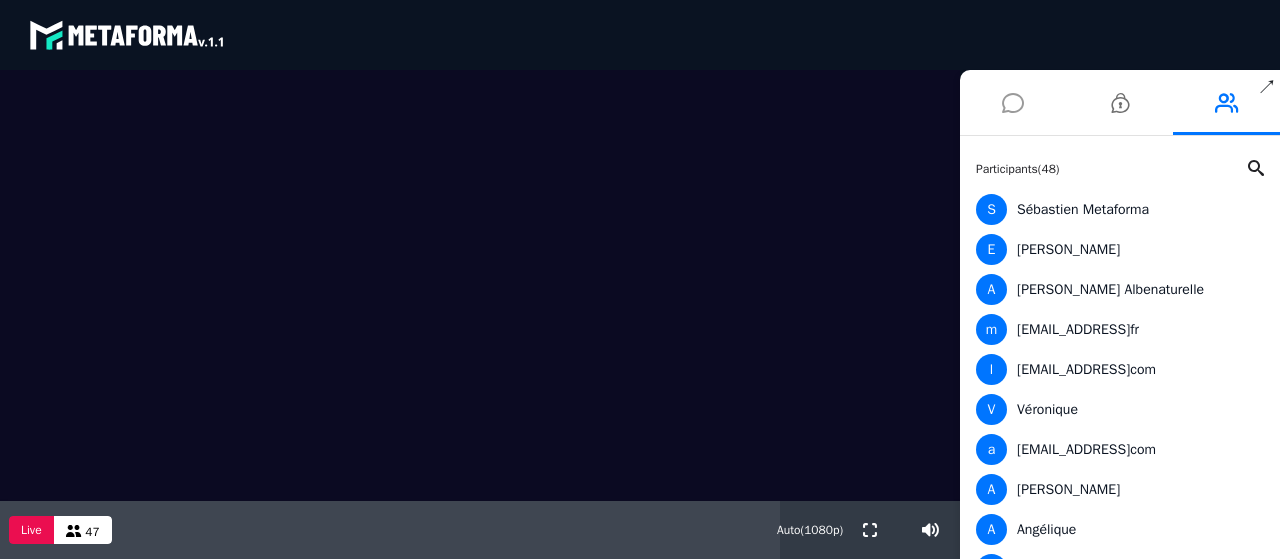 click at bounding box center (1013, 102) 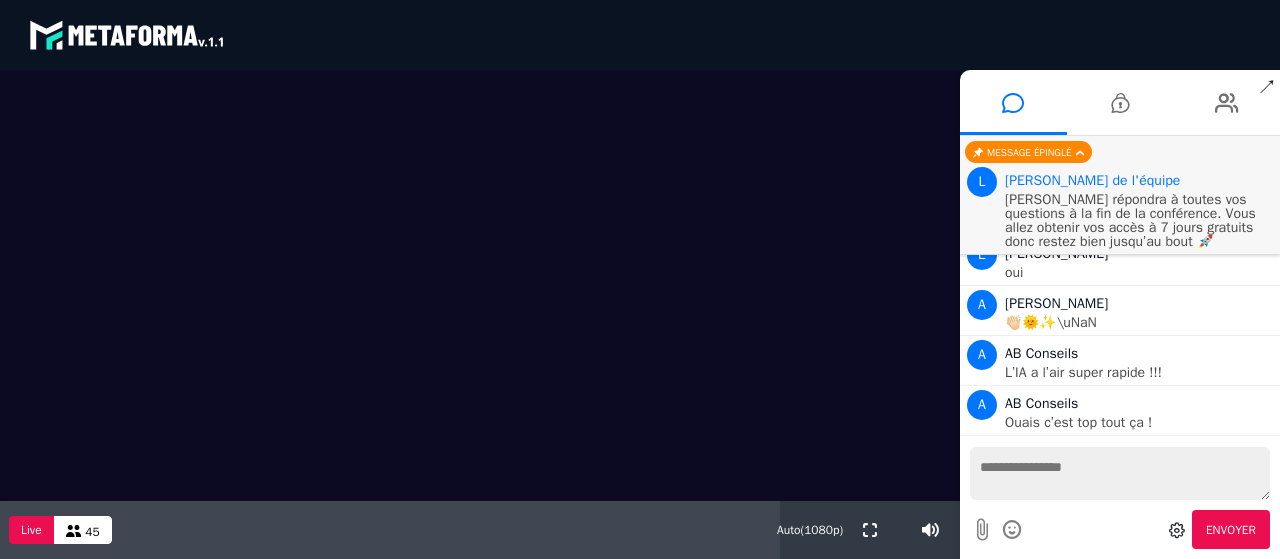 scroll, scrollTop: 1841, scrollLeft: 0, axis: vertical 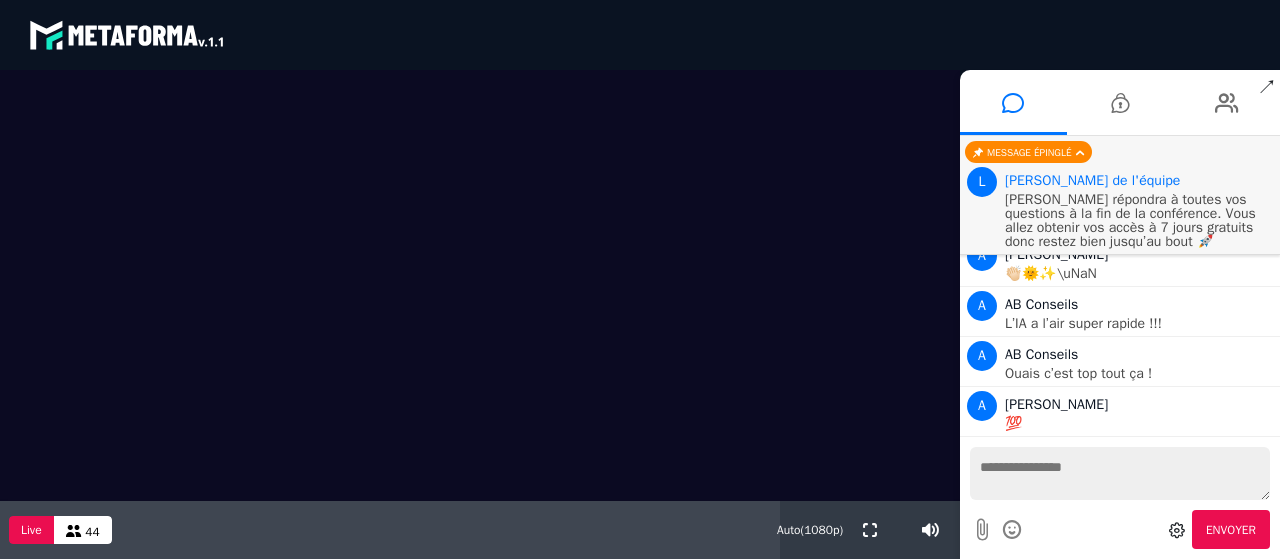 click at bounding box center (1120, 473) 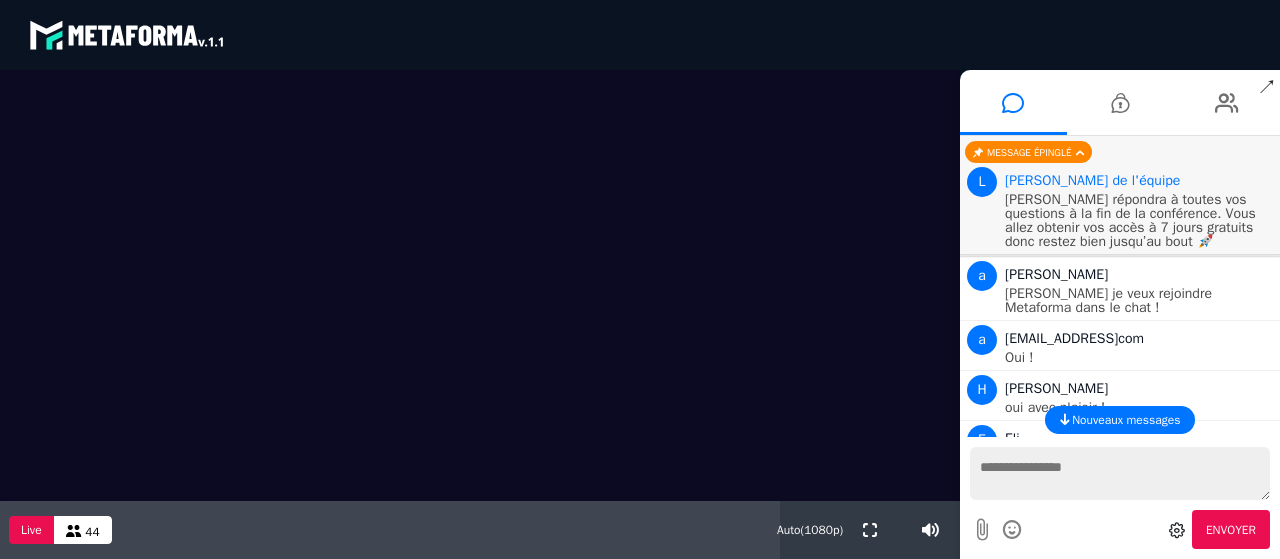 scroll, scrollTop: 1841, scrollLeft: 0, axis: vertical 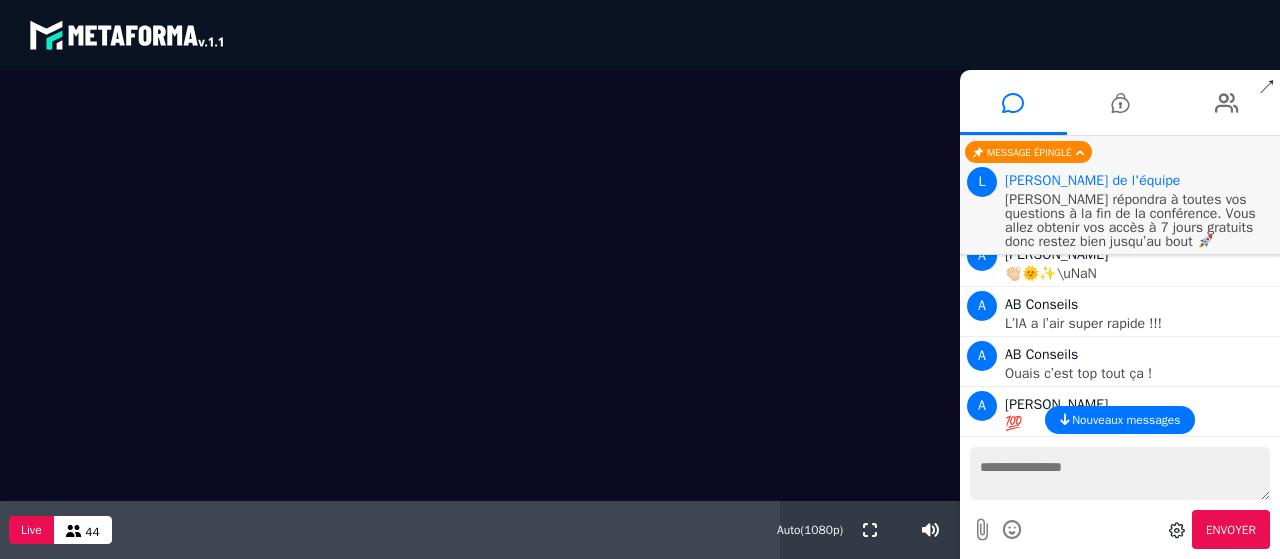 click at bounding box center [1120, 473] 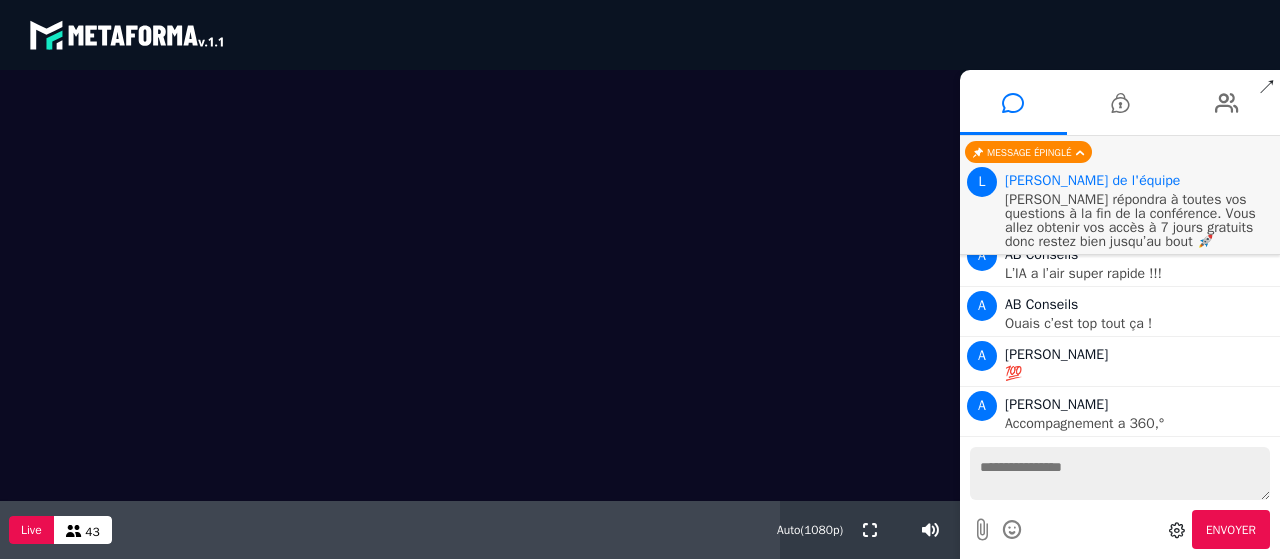 scroll, scrollTop: 1955, scrollLeft: 0, axis: vertical 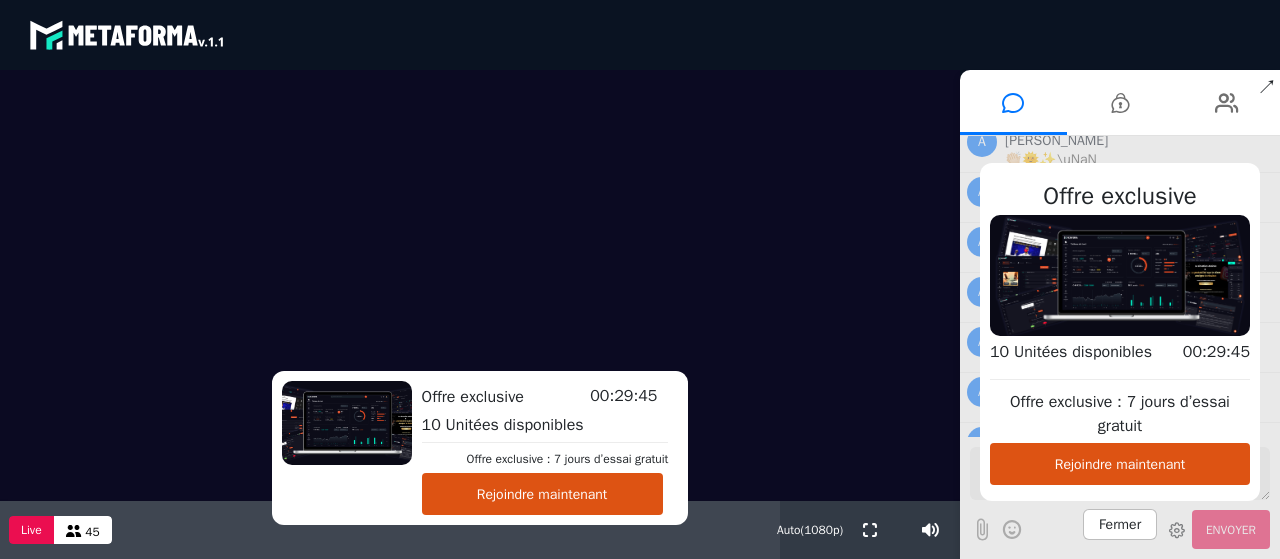 click on "Rejoindre maintenant" at bounding box center [542, 494] 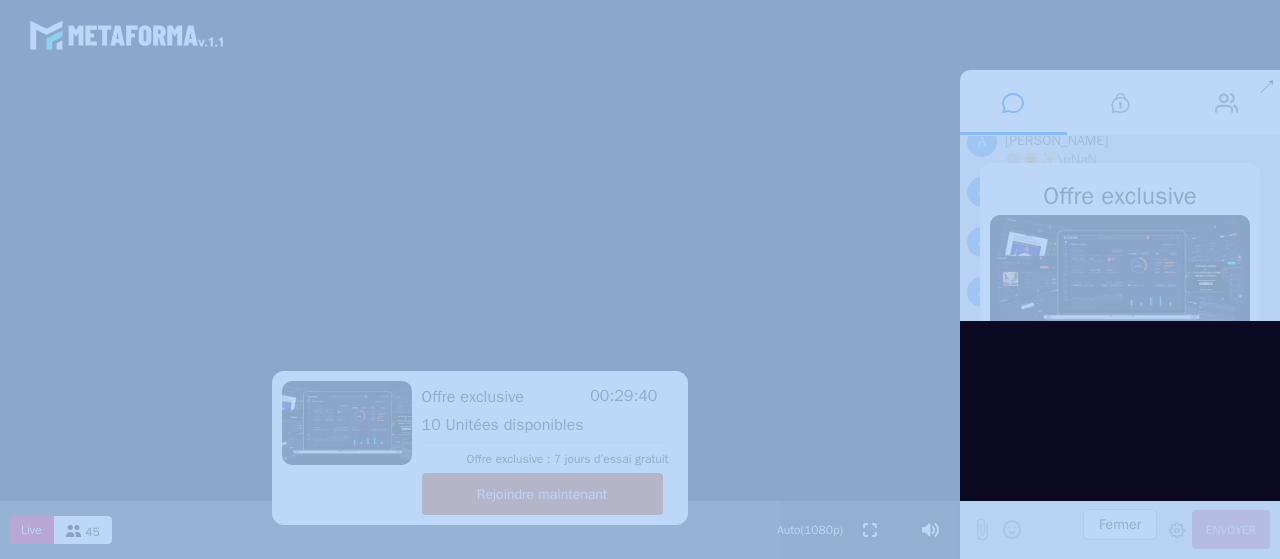 drag, startPoint x: 1185, startPoint y: 353, endPoint x: 851, endPoint y: 33, distance: 462.55377 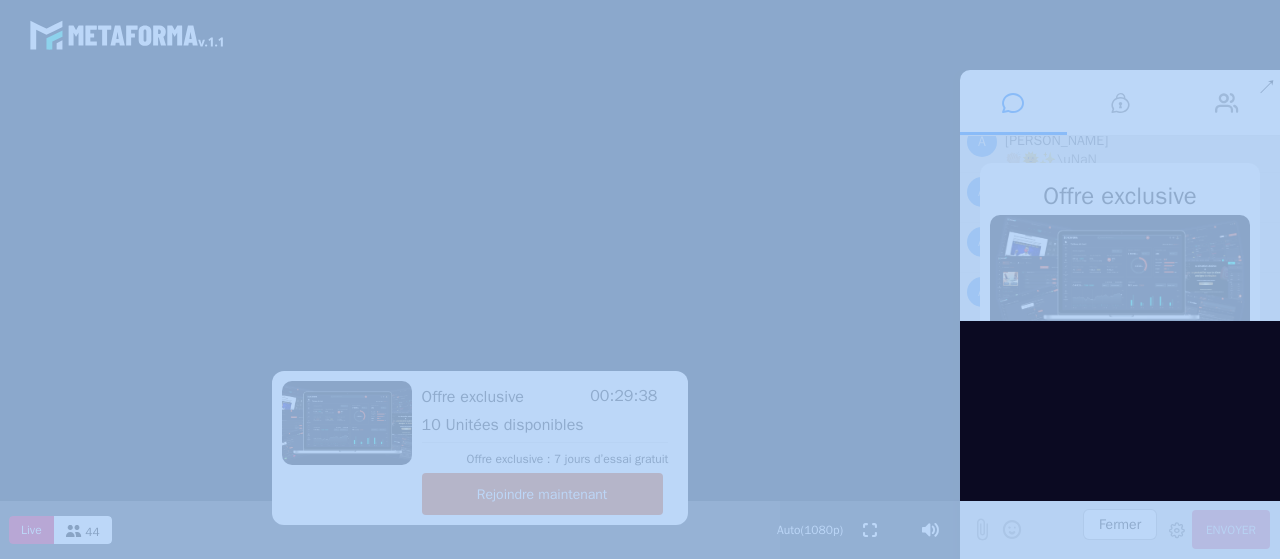 drag, startPoint x: 1066, startPoint y: 346, endPoint x: 1037, endPoint y: 61, distance: 286.47165 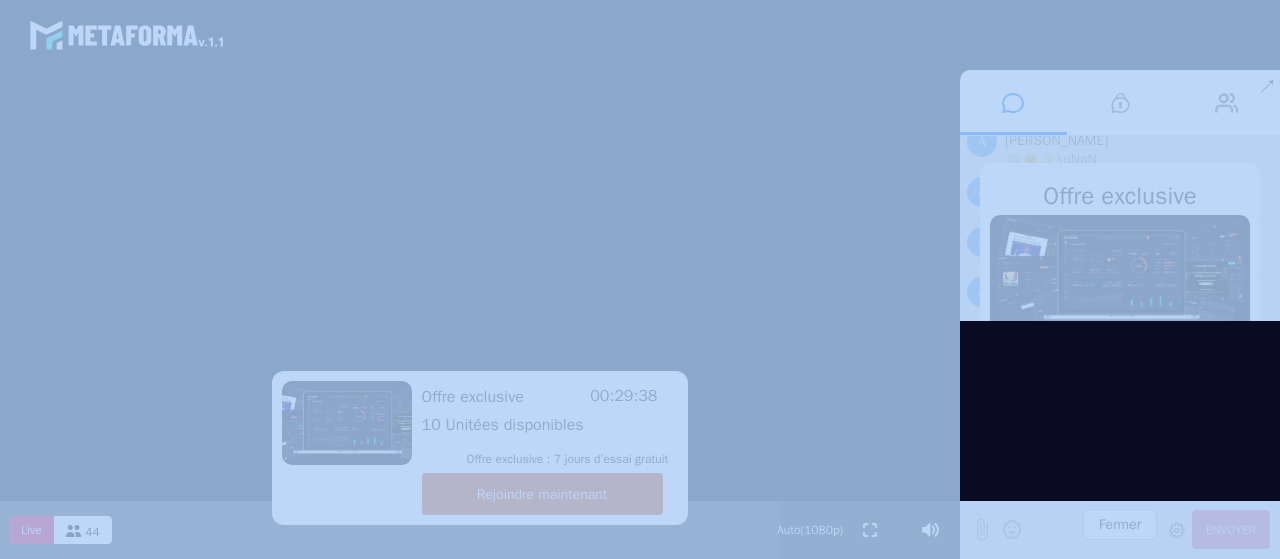 click on "blastream met_channel-b75402aa3198a961a33137d6ed46a688 fr en fr Scène     Compte limité Mettez à niveau pour obtenir des fonctionnalités professionnelles Mettre à niveau Scene builder Créez des scènes personnalisées Choisissez le layout Définissez en amont vos scènes (intervenants, documents, logos, fonds, vidéos etc) Changez de scène en un clic Merci pour votre participation Retour Retour au live Offre exclusive Offre exclusive : 7 jours d’essai gratuit Rejoindre maintenant 10    Unitées disponibles 00:29:38 Live   44 Auto  ( 1080 p) ↗ Offre exclusive Offre exclusive : 7 jours d’essai gratuit Rejoindre maintenant 10    Unitées disponibles 00:29:38 Fermer   Nouveaux messages V   [GEOGRAPHIC_DATA] 4 H   [PERSON_NAME] chercher de nouveaux clients à l'international n   nicolasvannson@microtech-maintenancefr Prospecter A   [PERSON_NAME] Albenaturelle tou à la fois en fait H   [PERSON_NAME] autimatiser reseau sociaux suivi commercial H   [PERSON_NAME] A   [PERSON_NAME] m   oui A   A" at bounding box center (640, 279) 